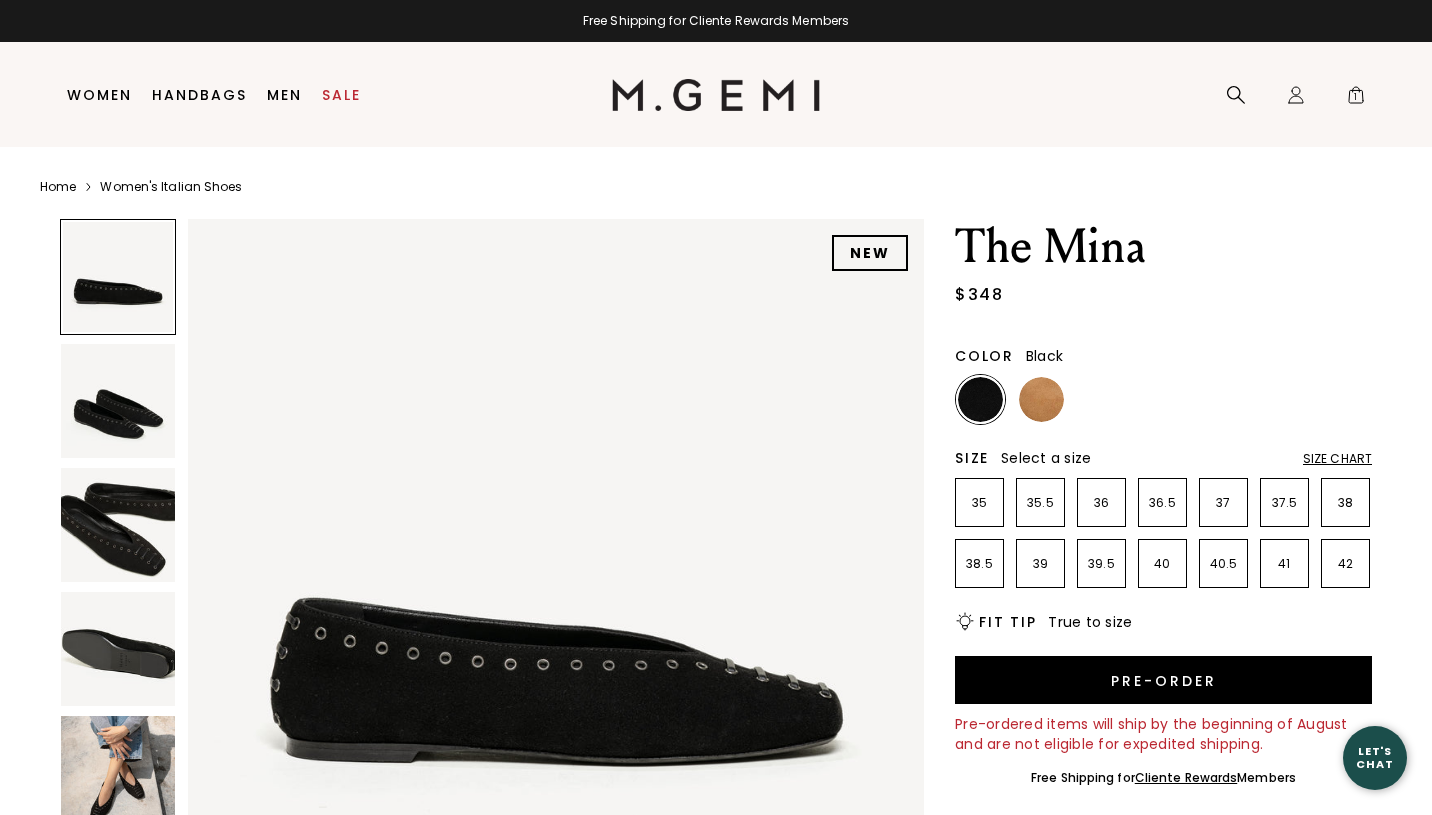 scroll, scrollTop: 0, scrollLeft: 0, axis: both 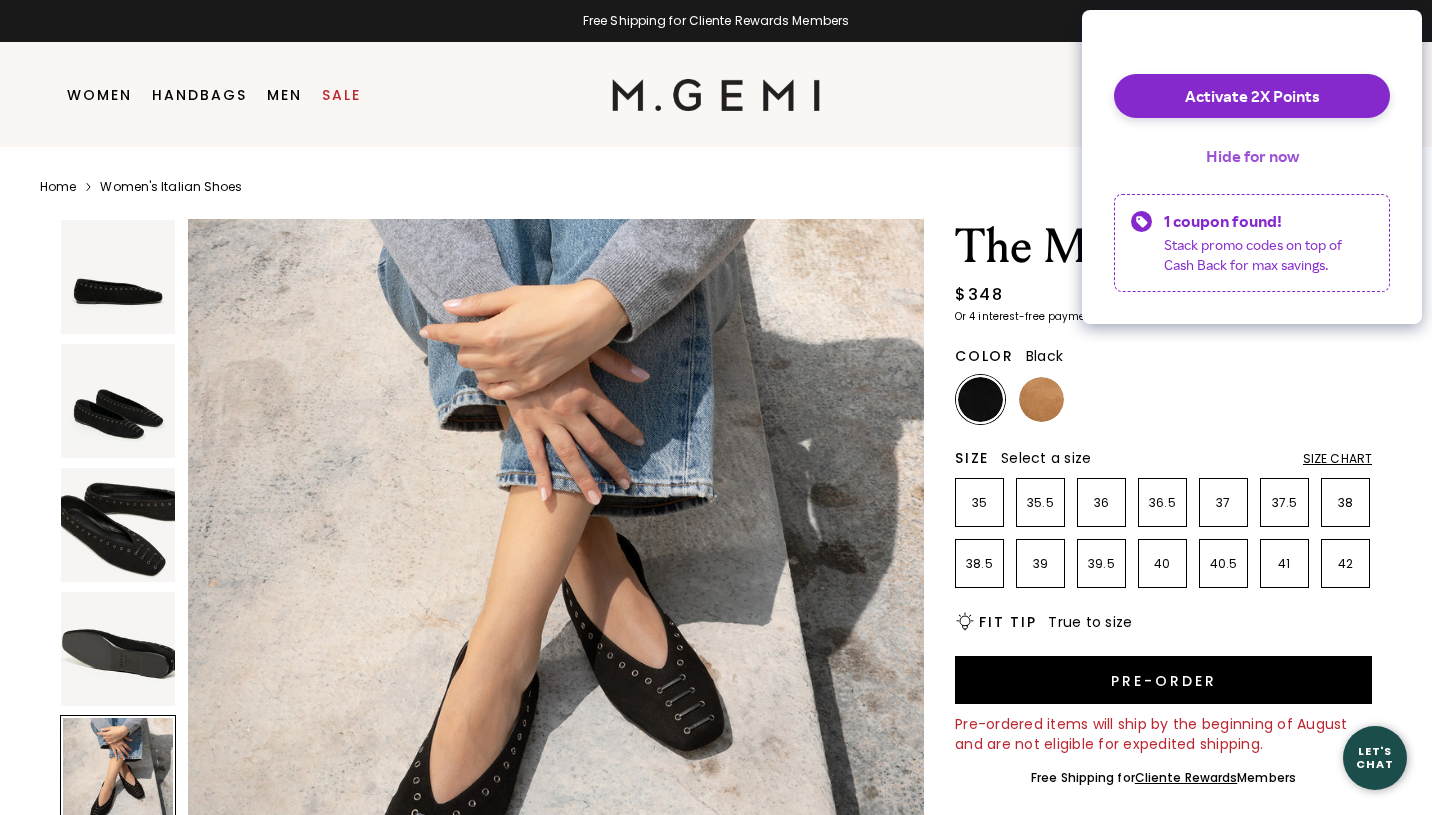 click on "Hide for now" at bounding box center (1252, 156) 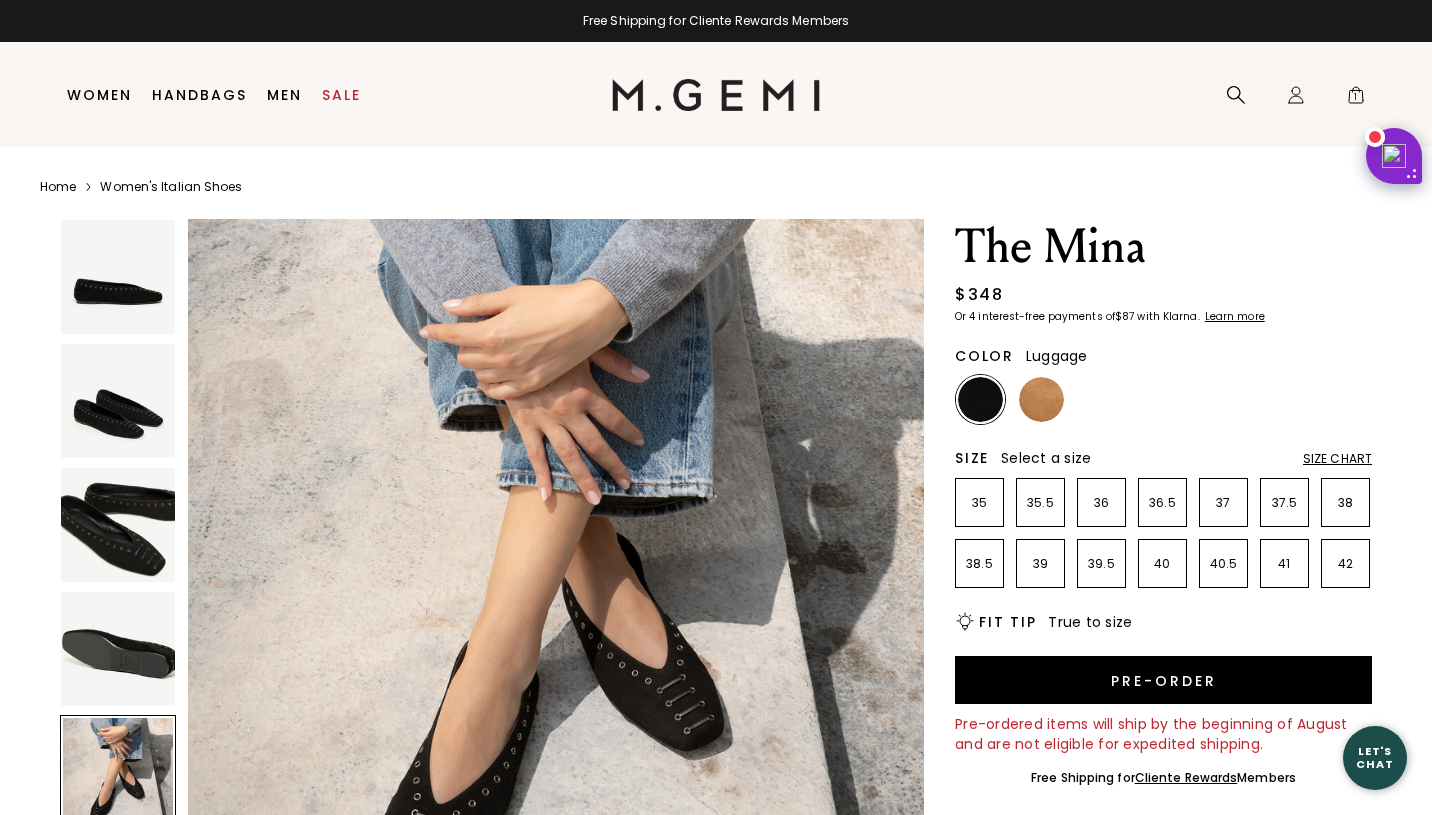 click at bounding box center [1041, 399] 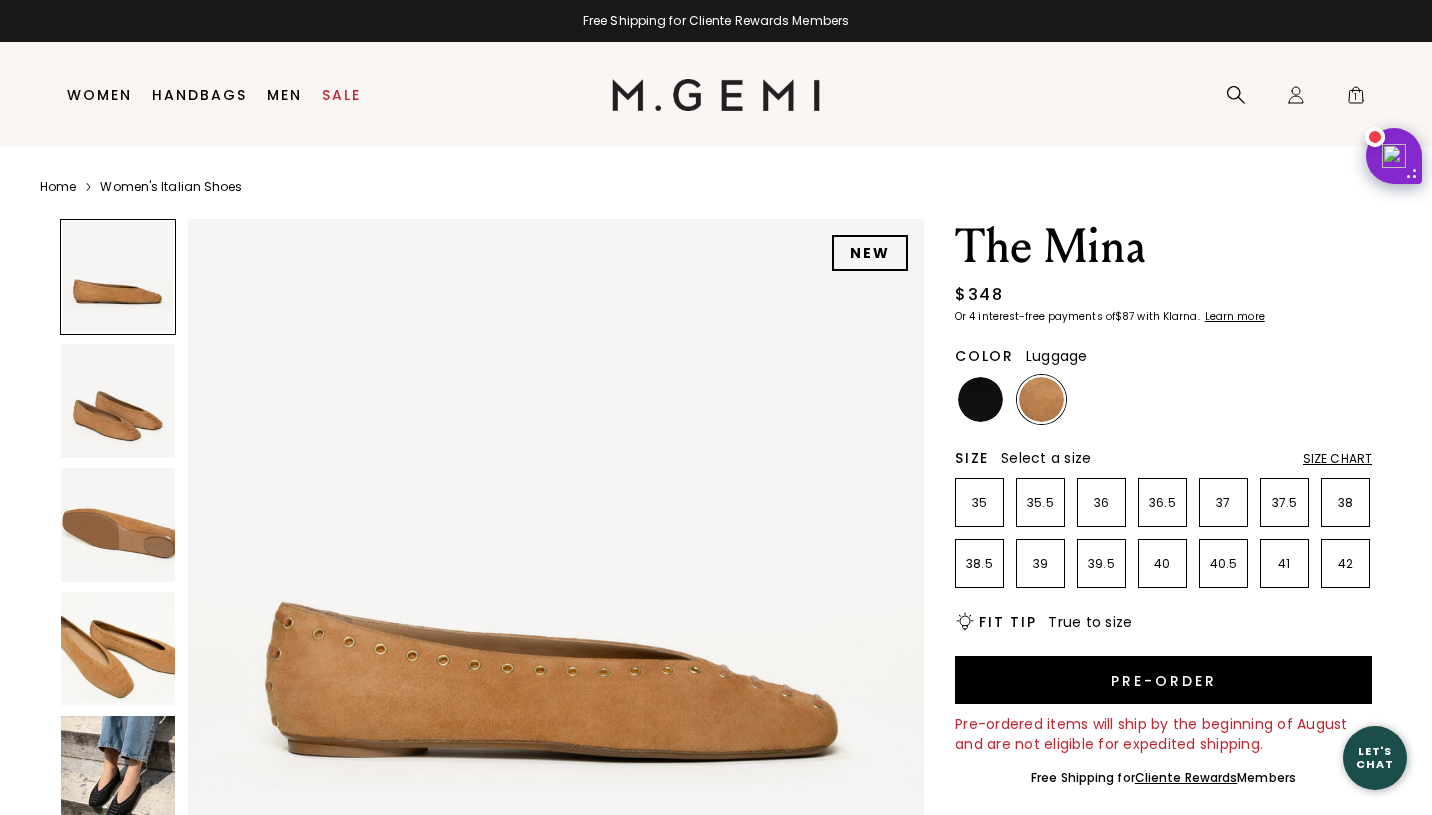click at bounding box center [118, 649] 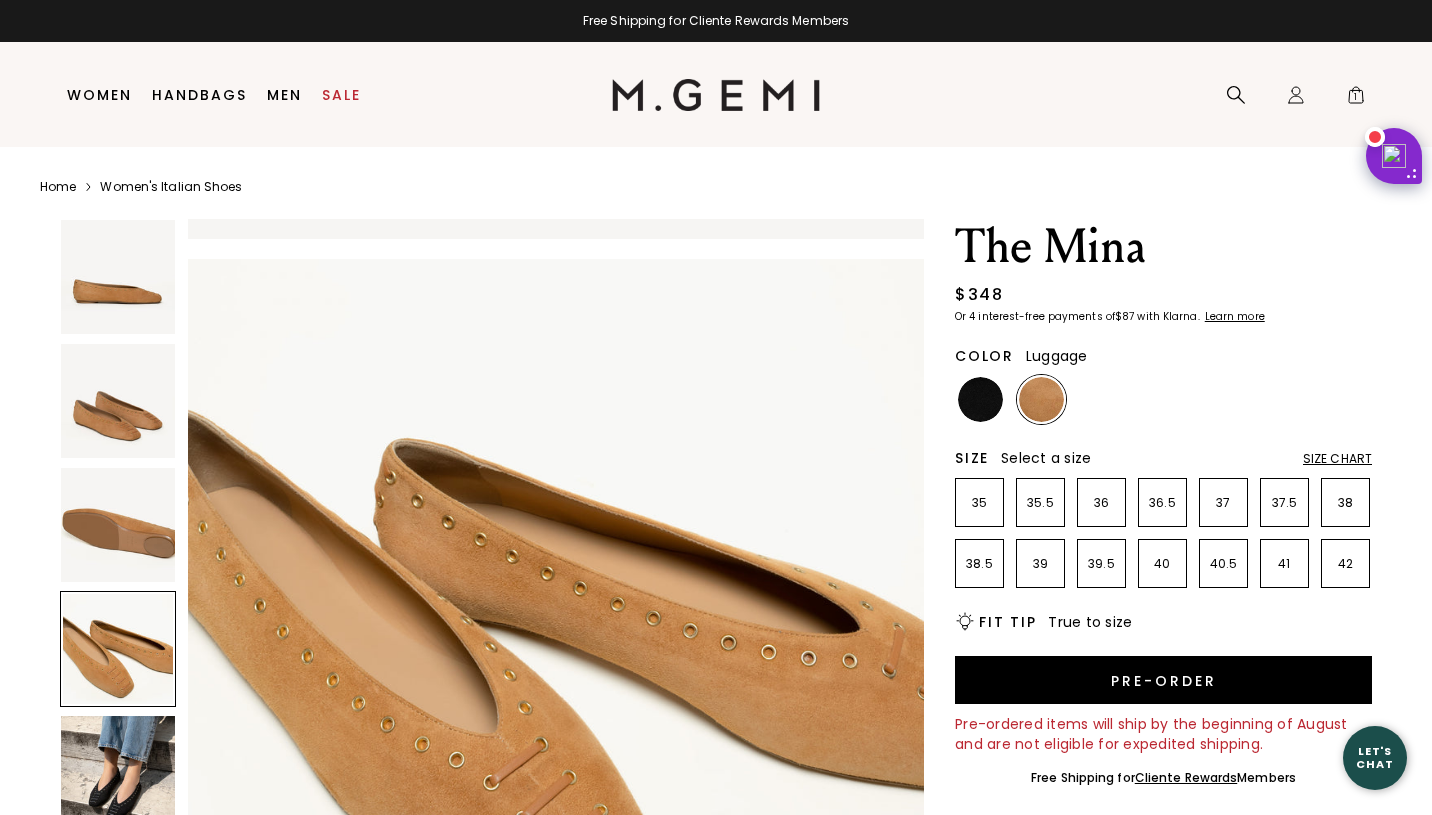 scroll, scrollTop: 2268, scrollLeft: 0, axis: vertical 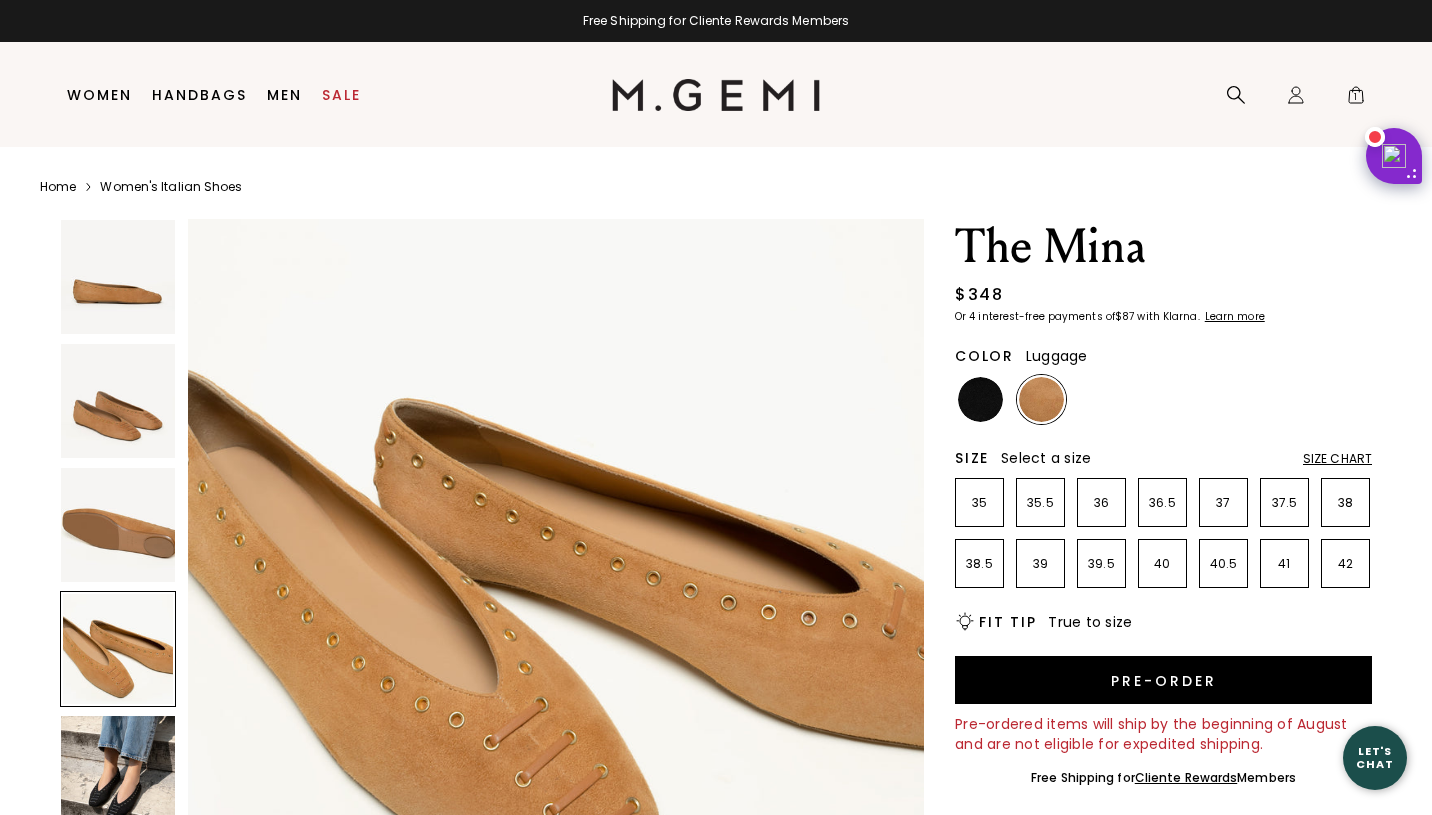 click at bounding box center [1163, 399] 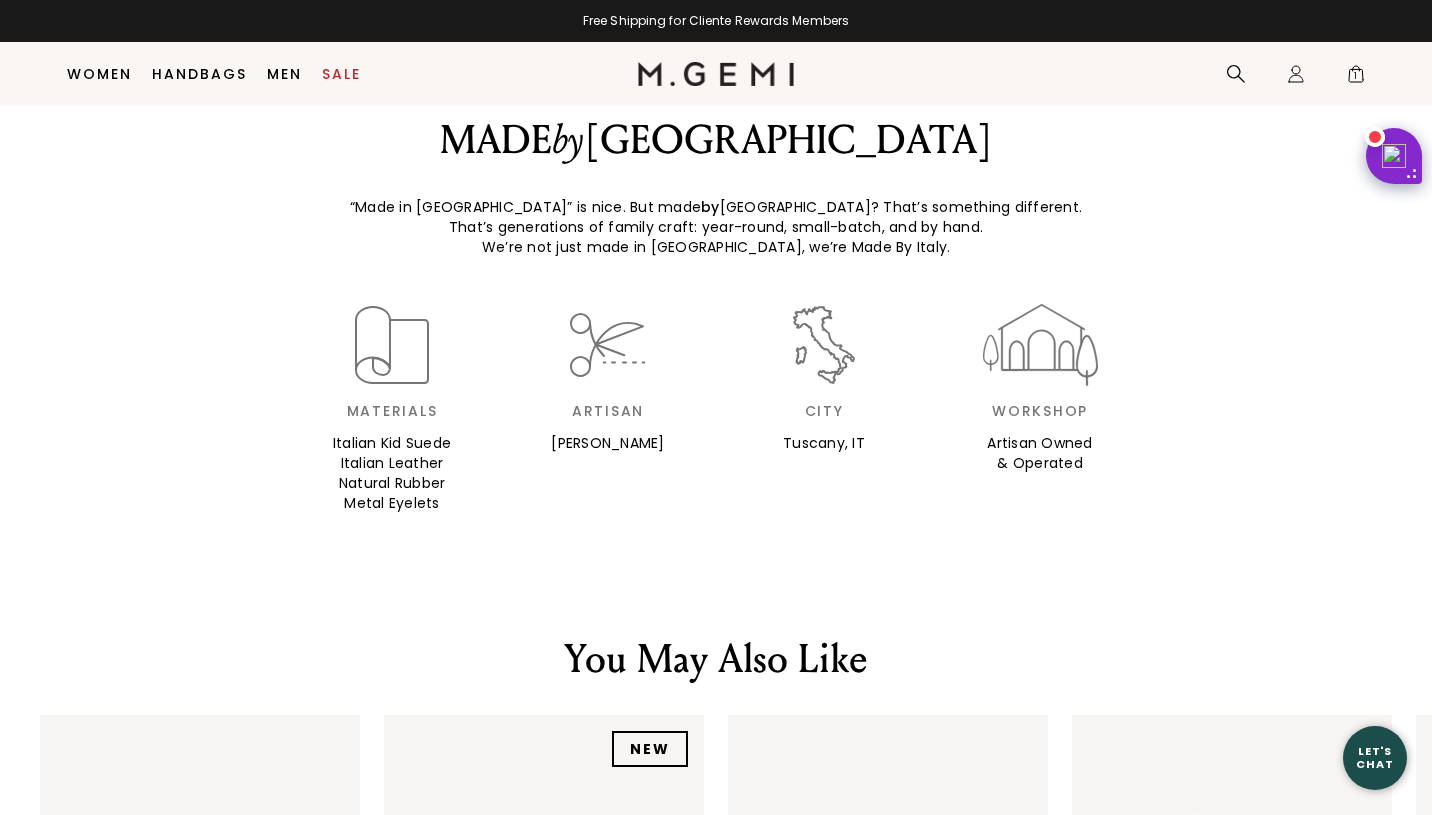 scroll, scrollTop: 1958, scrollLeft: 0, axis: vertical 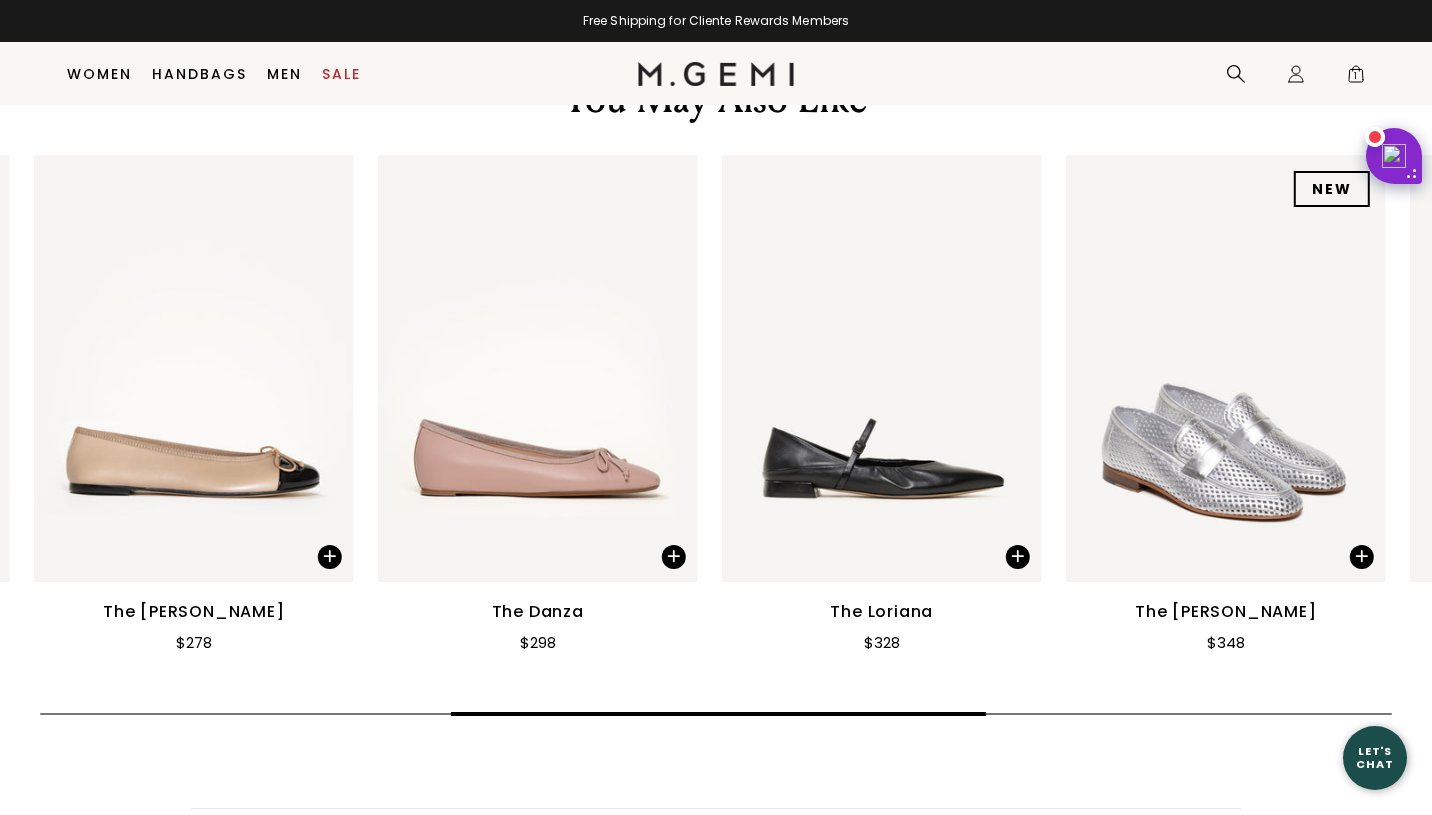 click on "The Pastoso $248 NEW The Felize Mule $228 The Felize Suede $228 The Rosa $278 The Danza $298 The Loriana $328 NEW The Sacca Donna Lattice $348 NEW The Ombretta Lattice $298 The Una $298 The Gia $298" at bounding box center [716, 439] 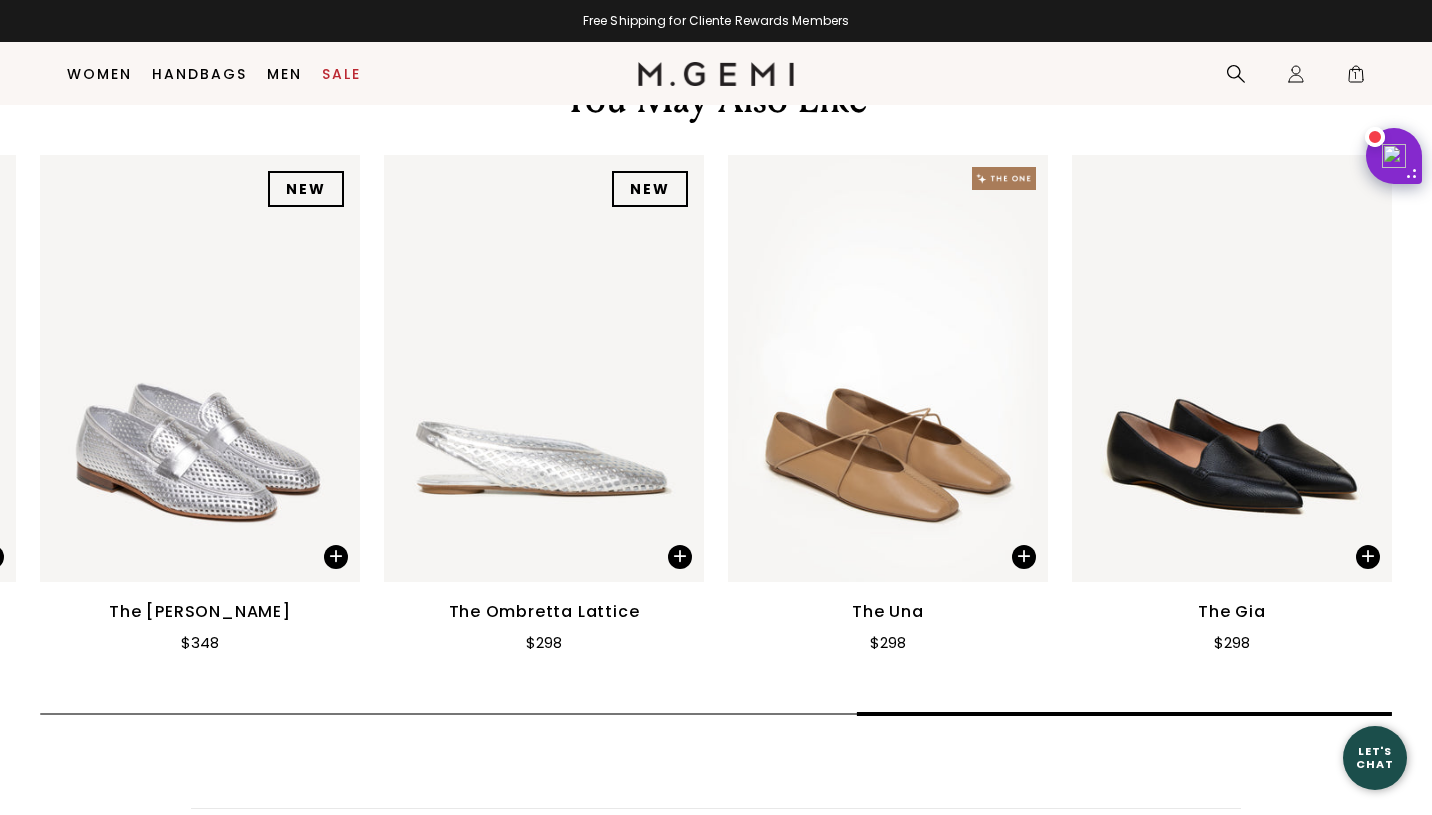 click on "The Pastoso $248 NEW The Felize Mule $228 The Felize Suede $228 The Rosa $278 The Danza $298 The Loriana $328 NEW The Sacca Donna Lattice $348 NEW The Ombretta Lattice $298 The Una $298 The Gia $298" at bounding box center [716, 439] 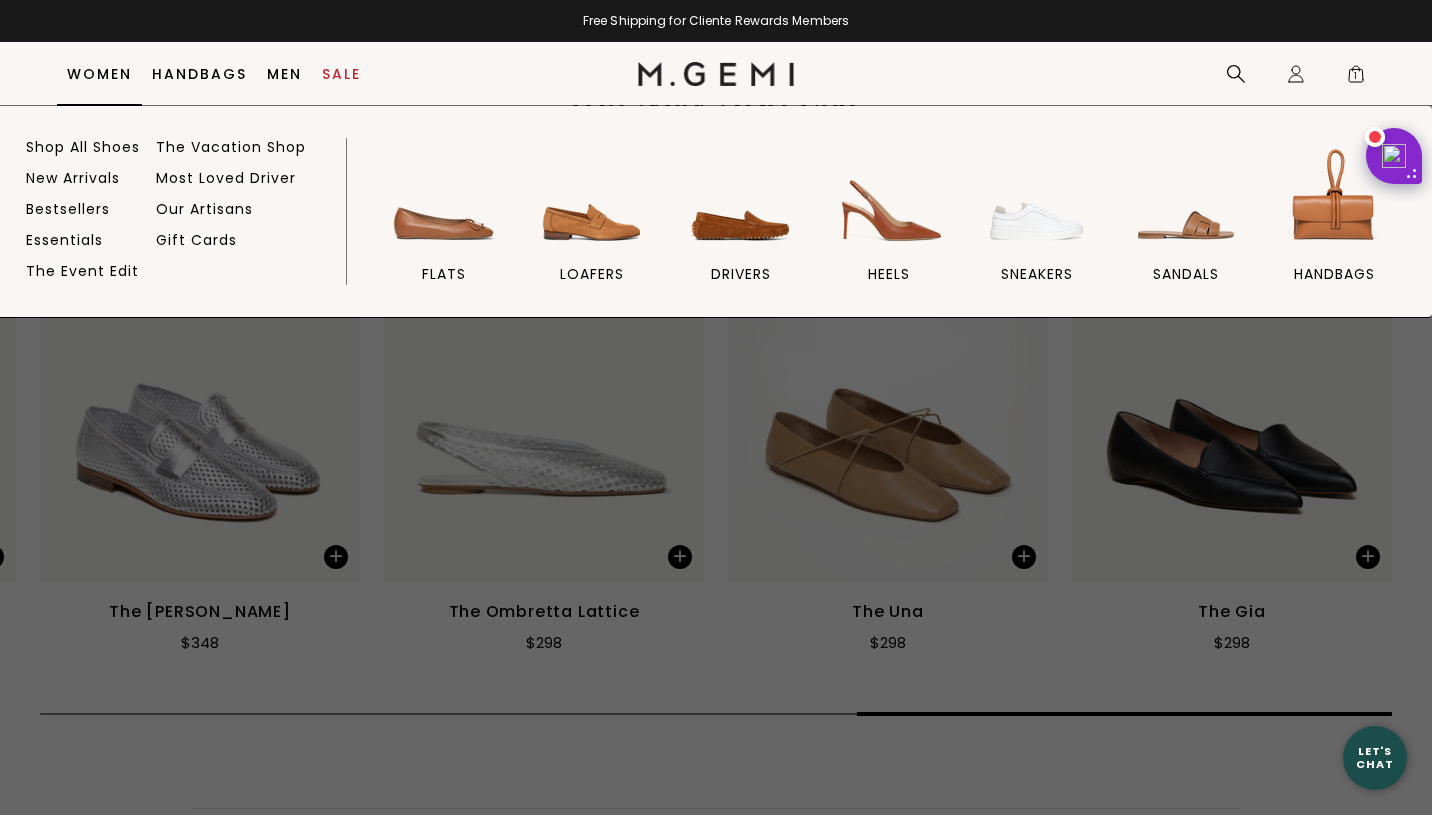 click on "Women" at bounding box center [99, 74] 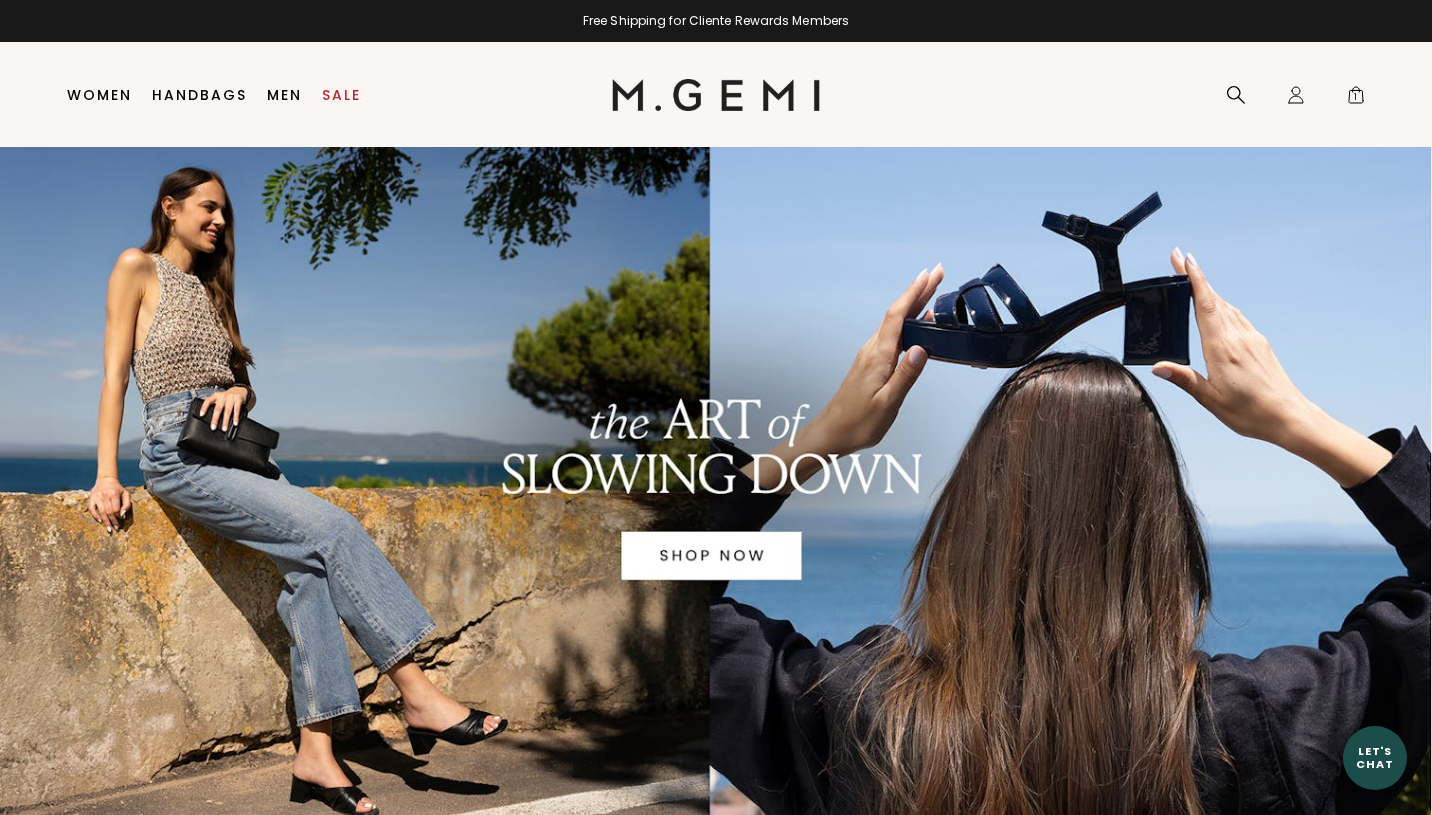 scroll, scrollTop: 11, scrollLeft: 0, axis: vertical 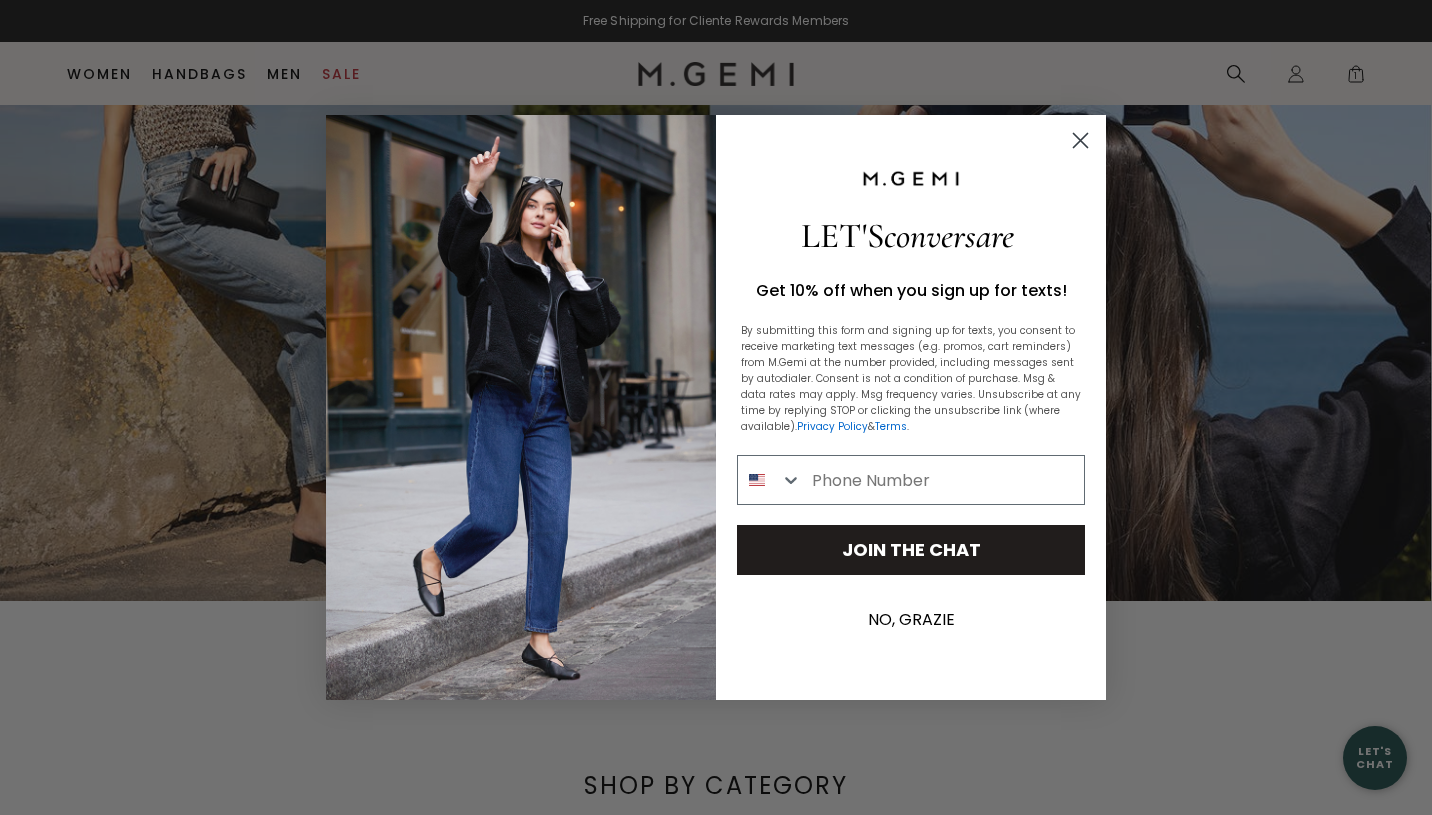 click 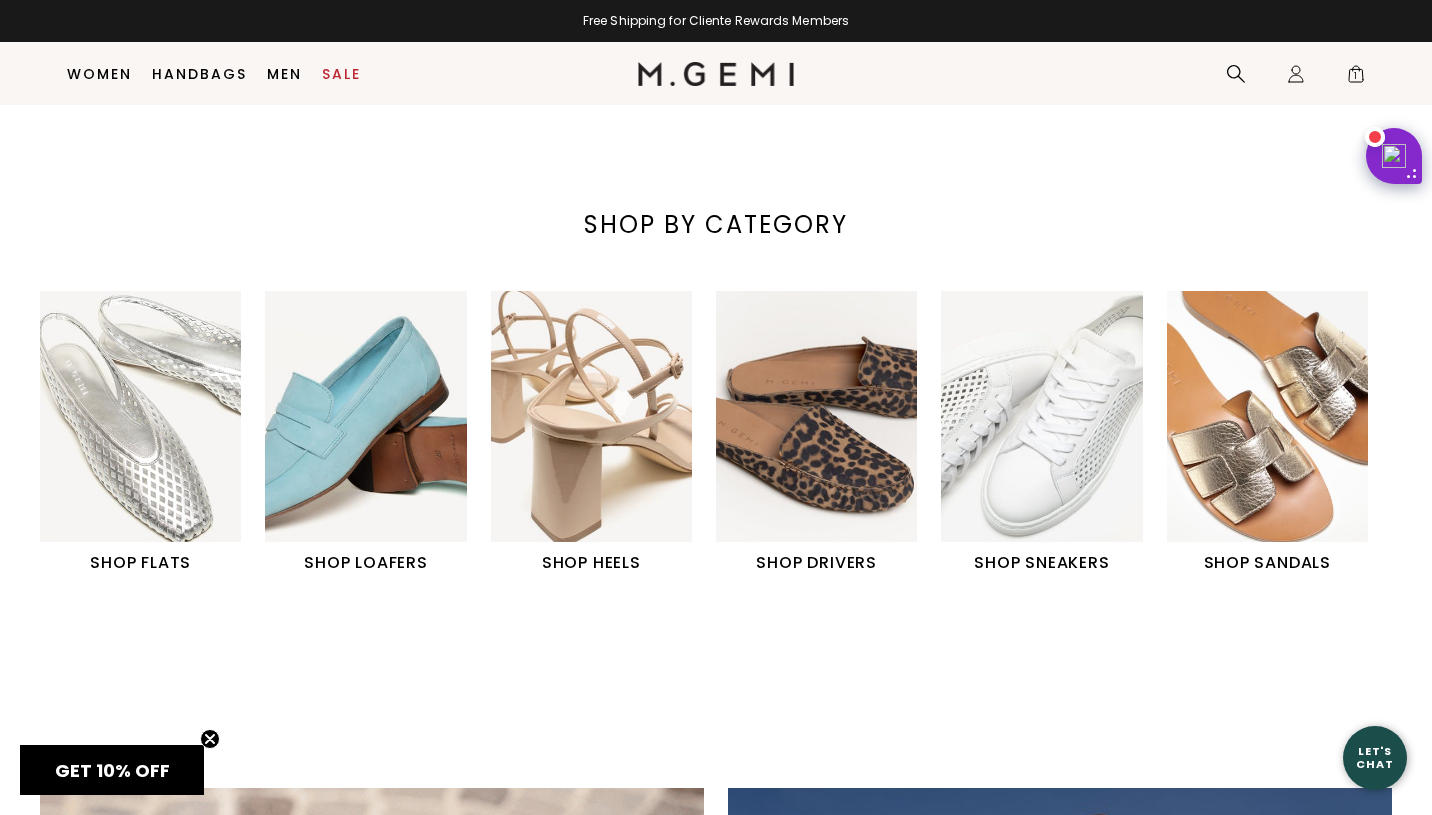 scroll, scrollTop: 798, scrollLeft: 0, axis: vertical 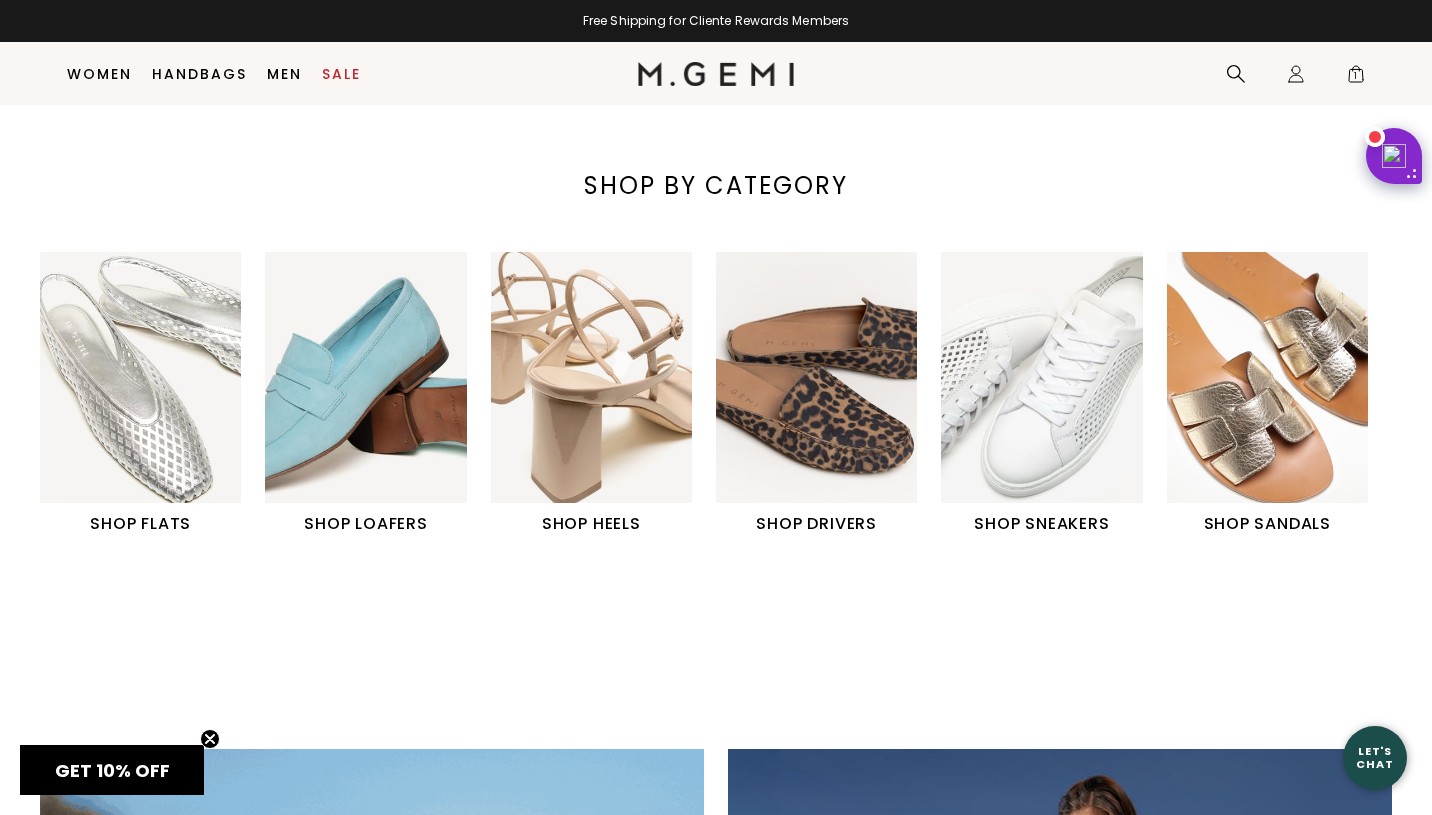 click at bounding box center (591, 378) 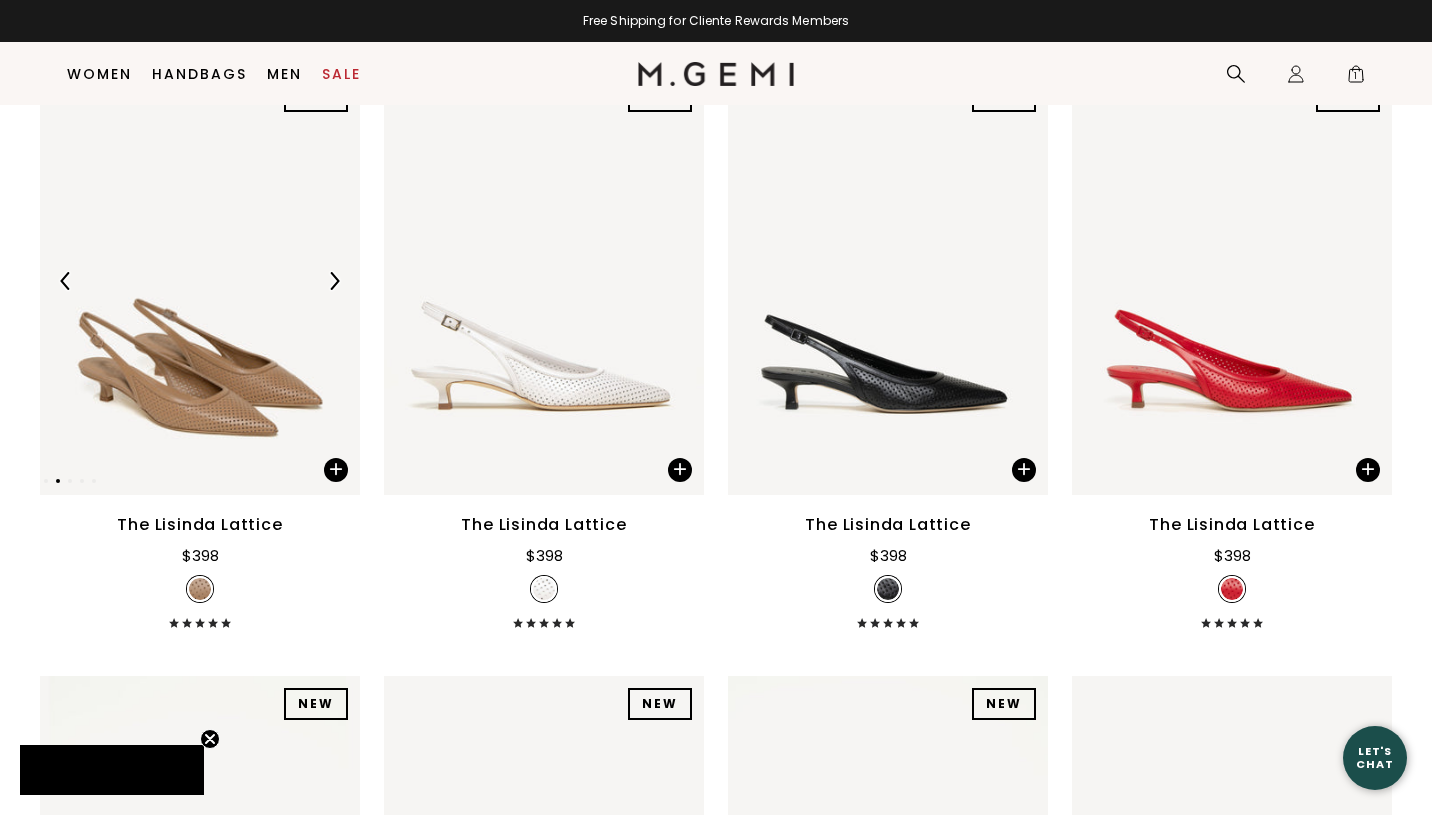 scroll, scrollTop: 776, scrollLeft: 0, axis: vertical 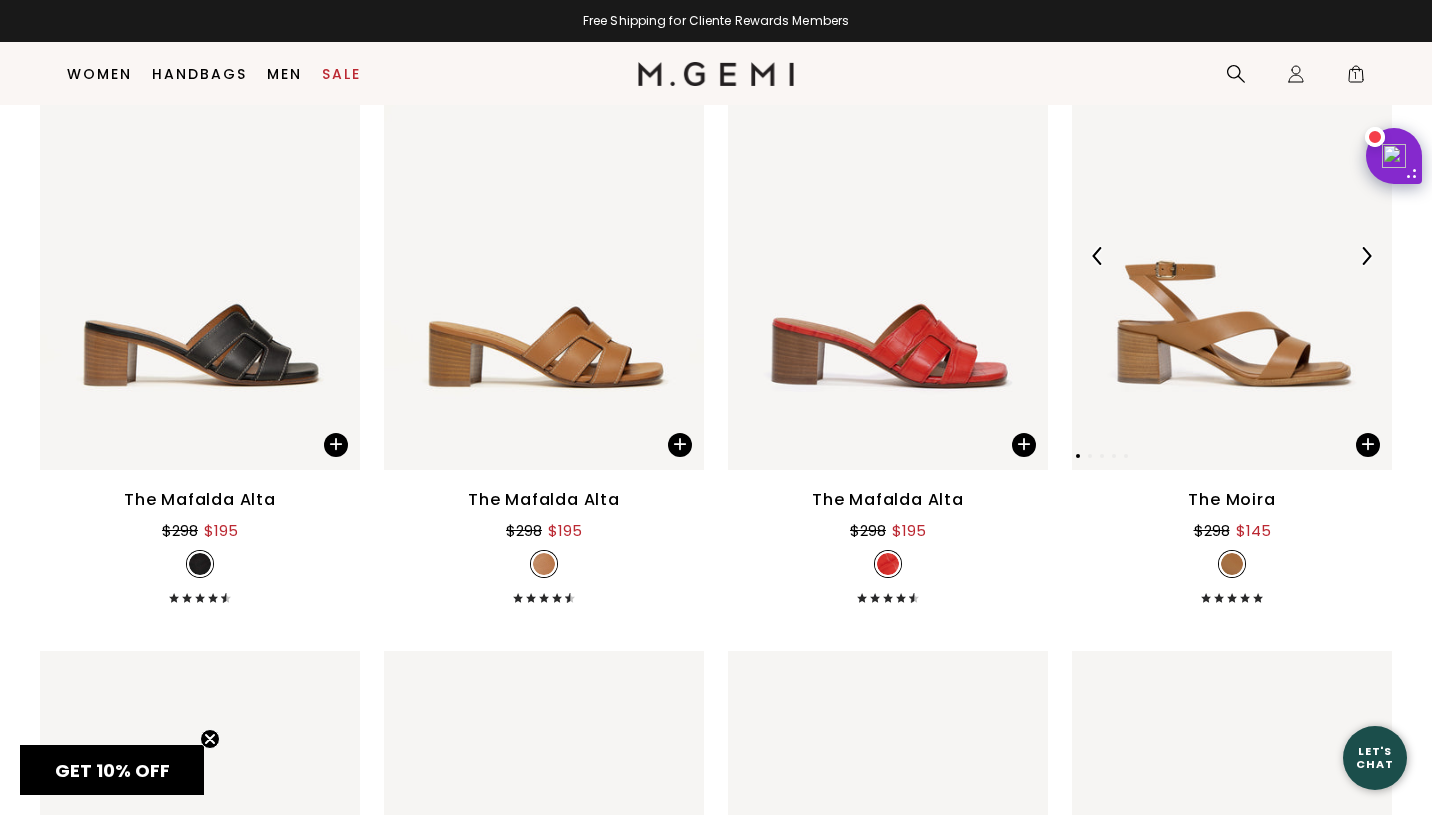 click at bounding box center (1232, 256) 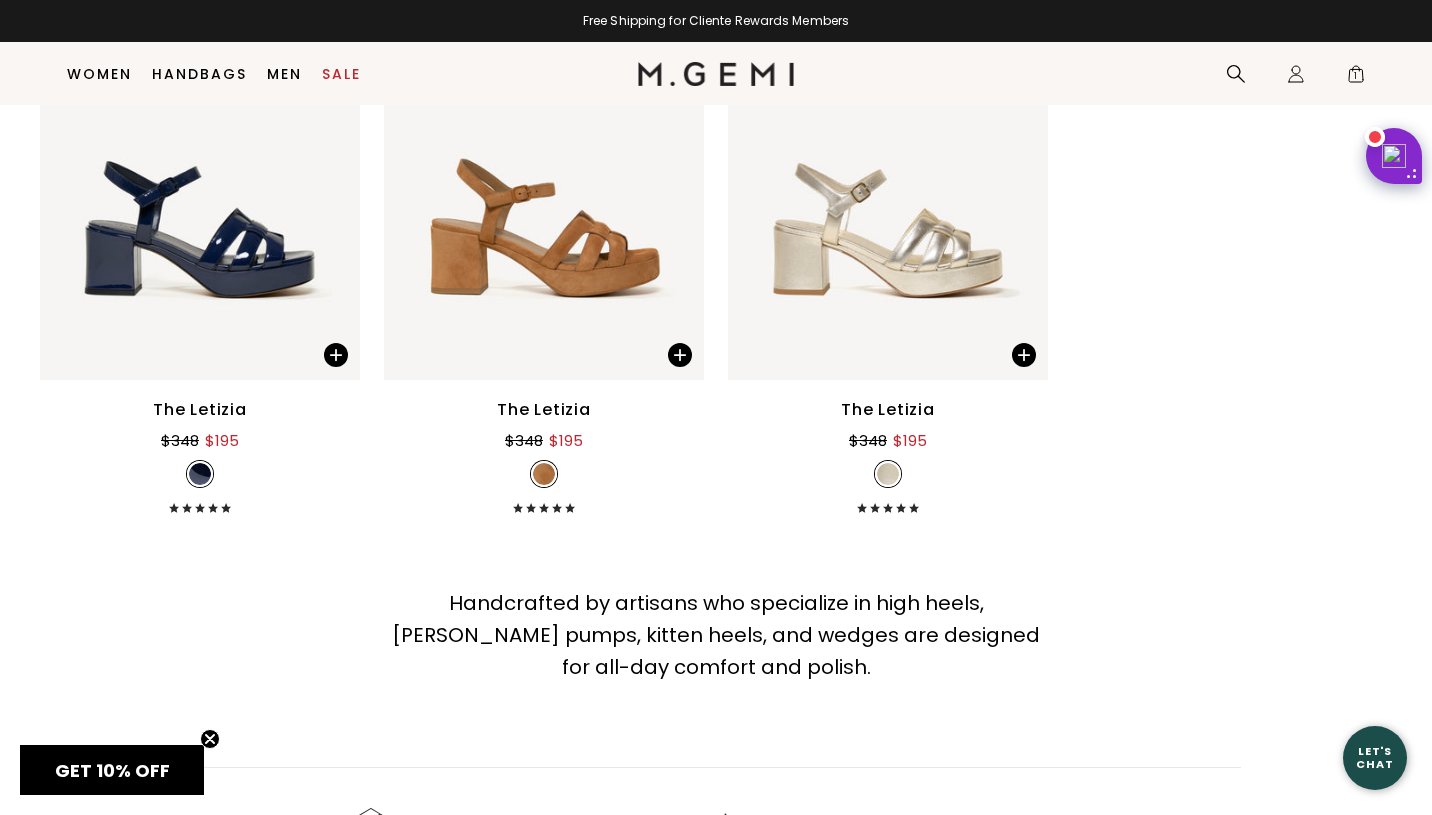 scroll, scrollTop: 9035, scrollLeft: 0, axis: vertical 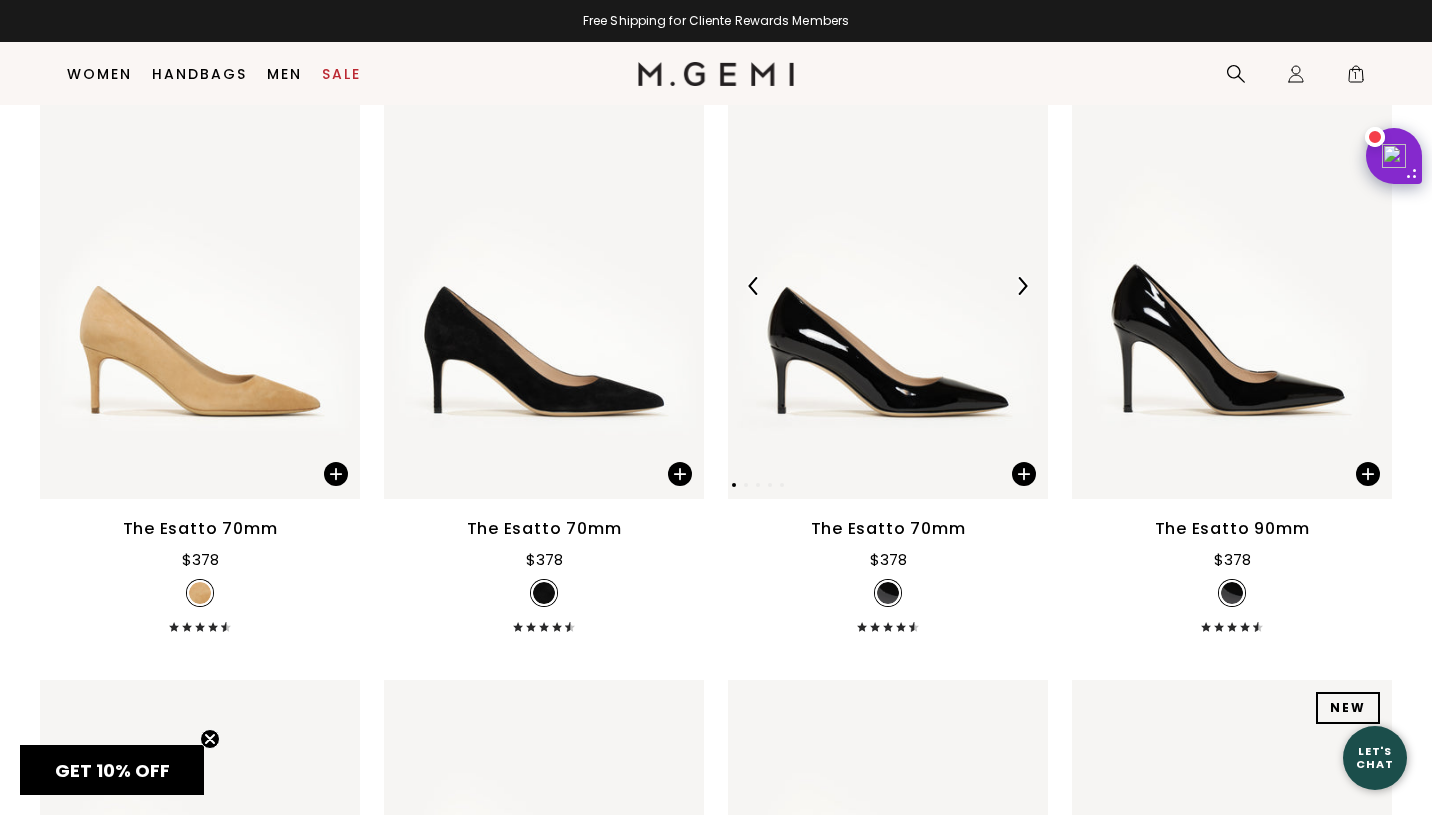 click at bounding box center [888, 286] 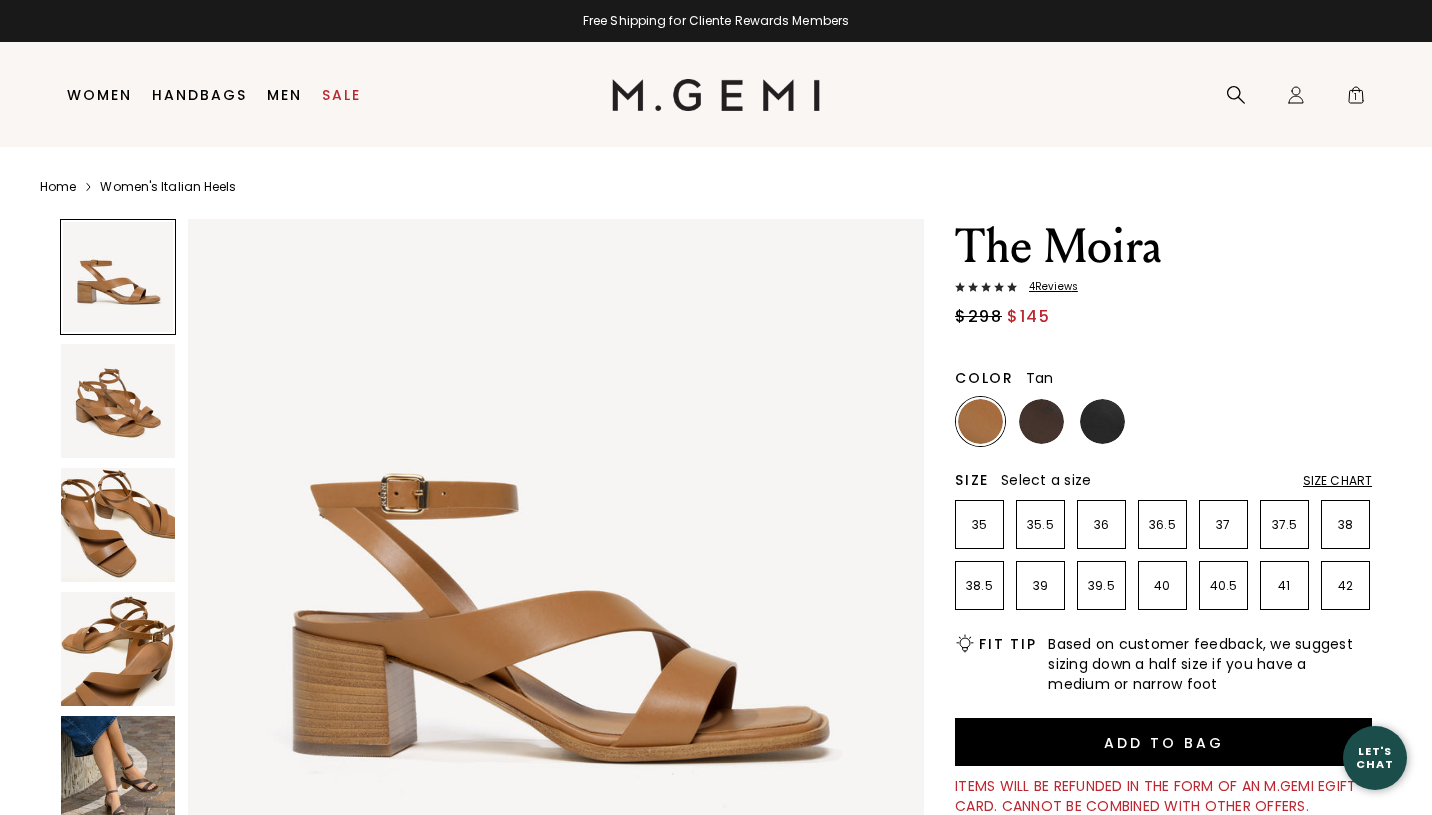 scroll, scrollTop: 0, scrollLeft: 0, axis: both 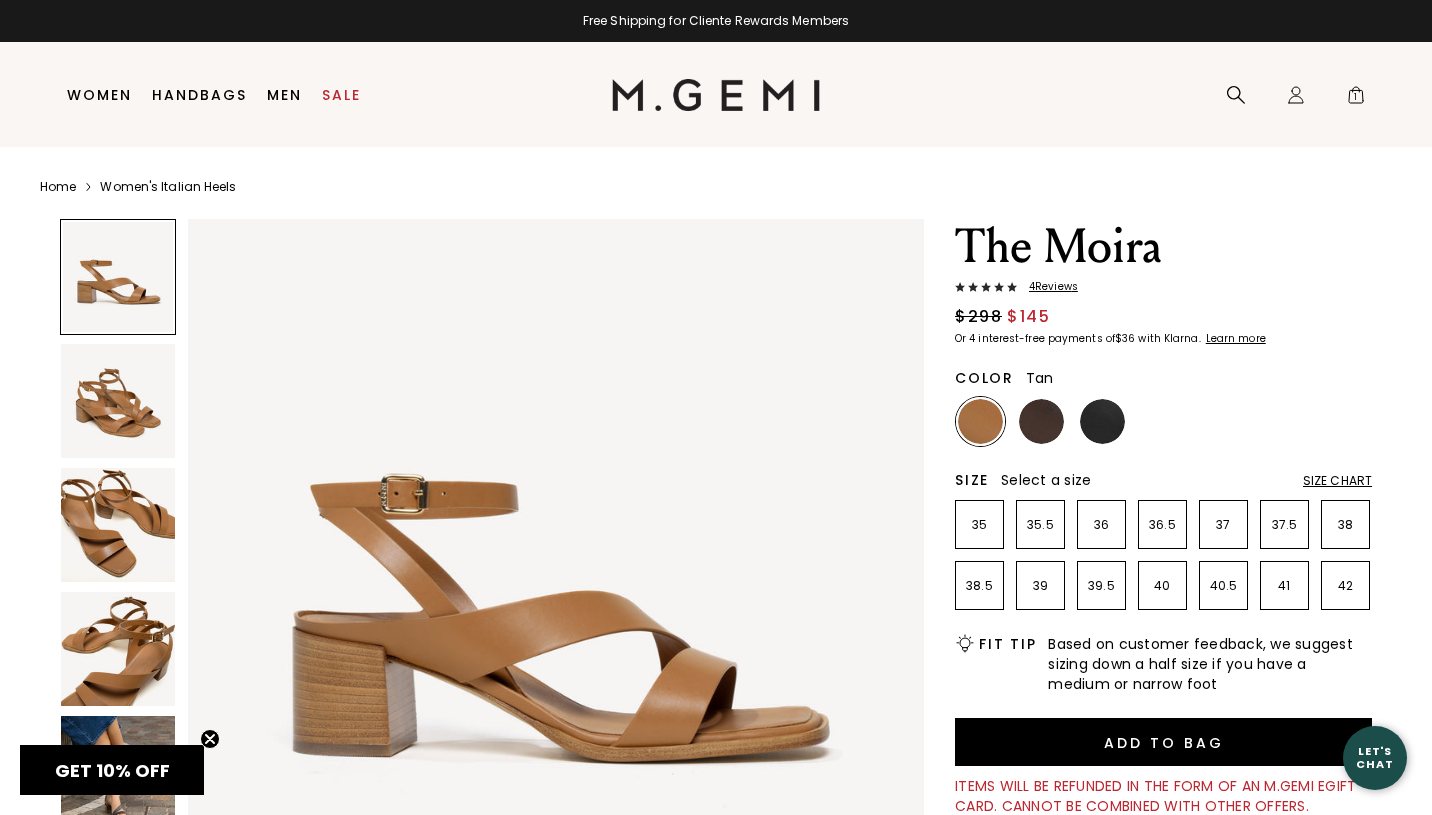 click on "GET 10% OFF Close teaser" at bounding box center (112, 770) 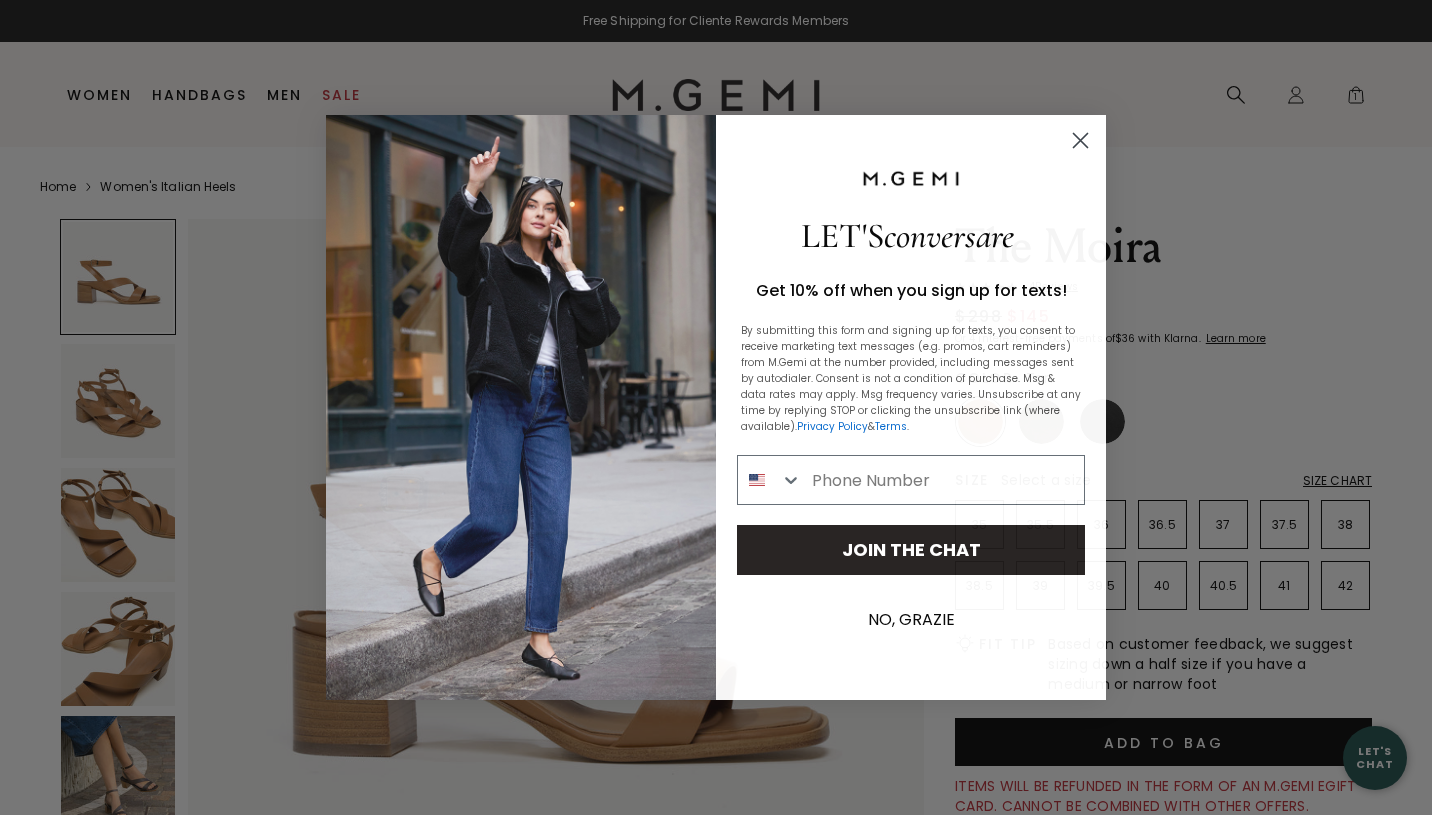 scroll, scrollTop: 0, scrollLeft: 0, axis: both 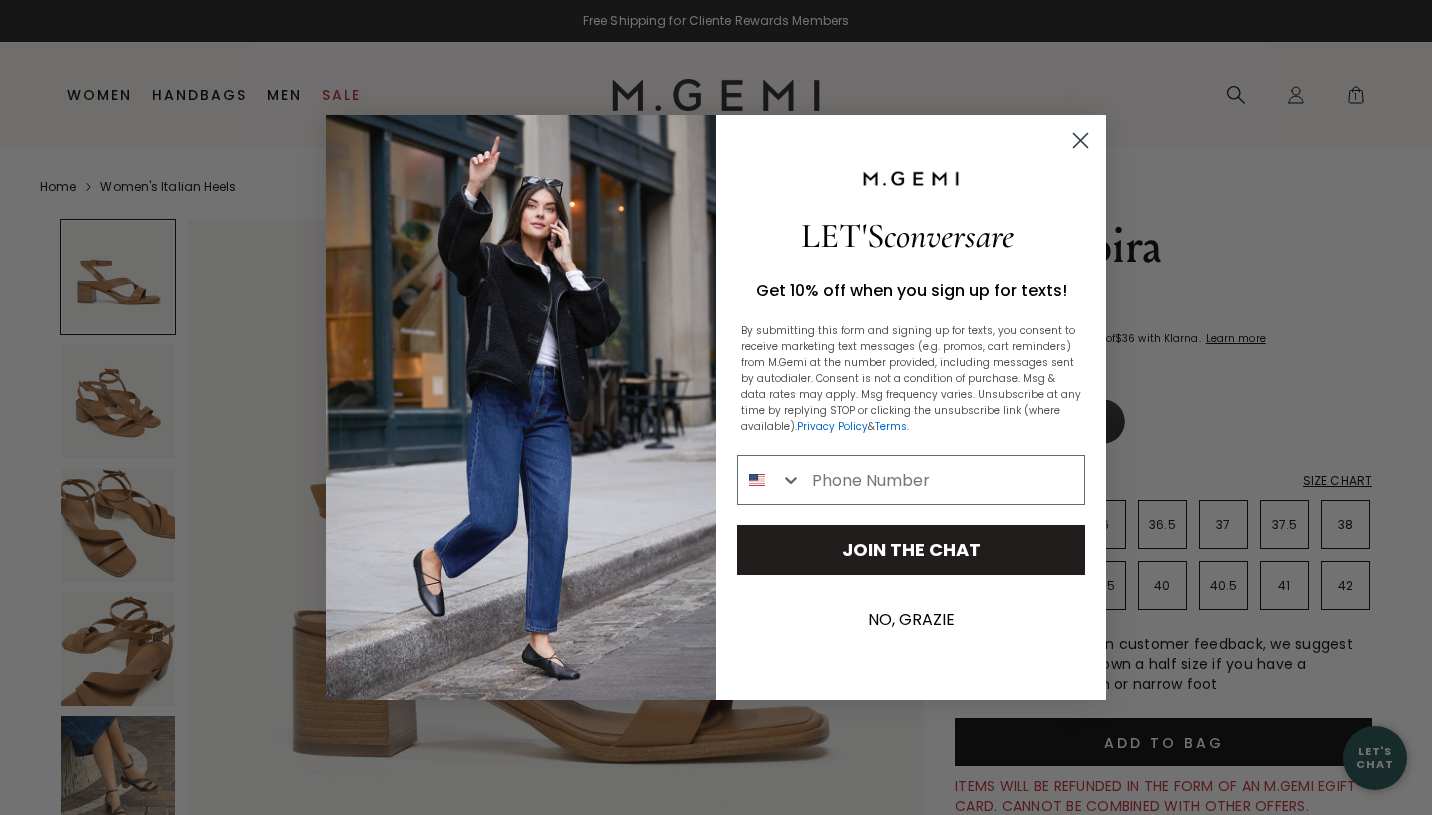 click 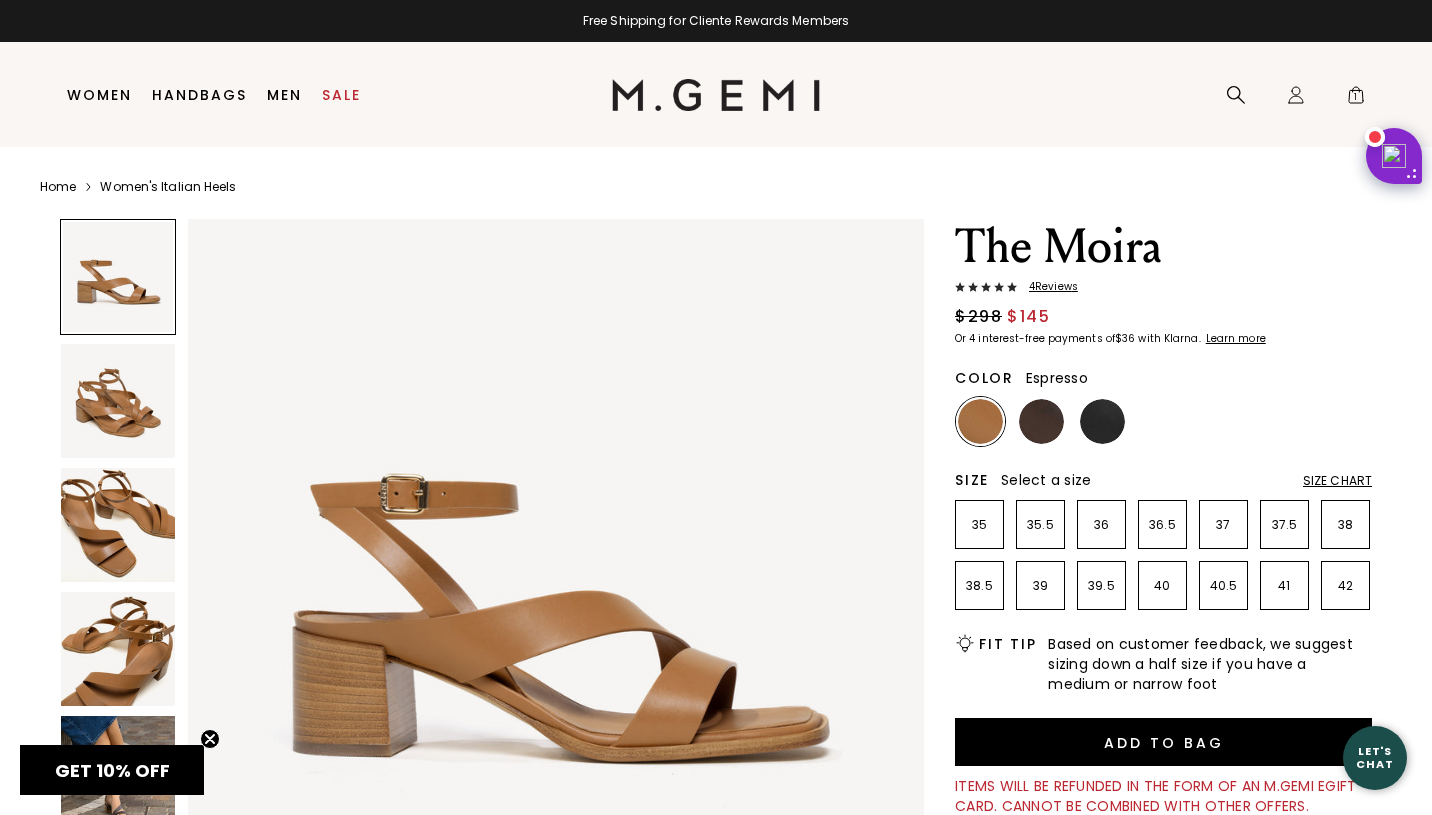 click at bounding box center [1041, 421] 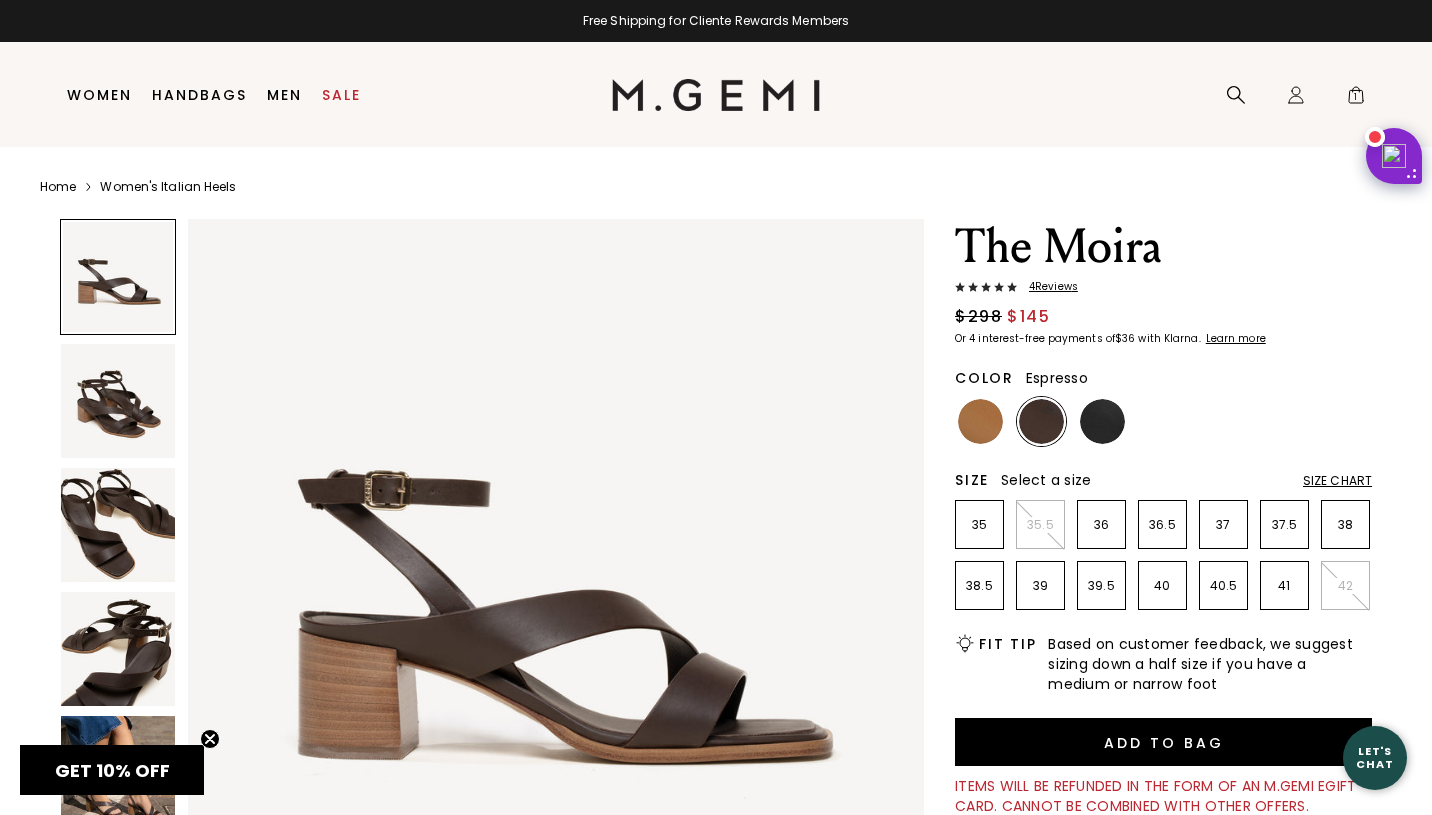 click on "4  Review s" at bounding box center [1047, 287] 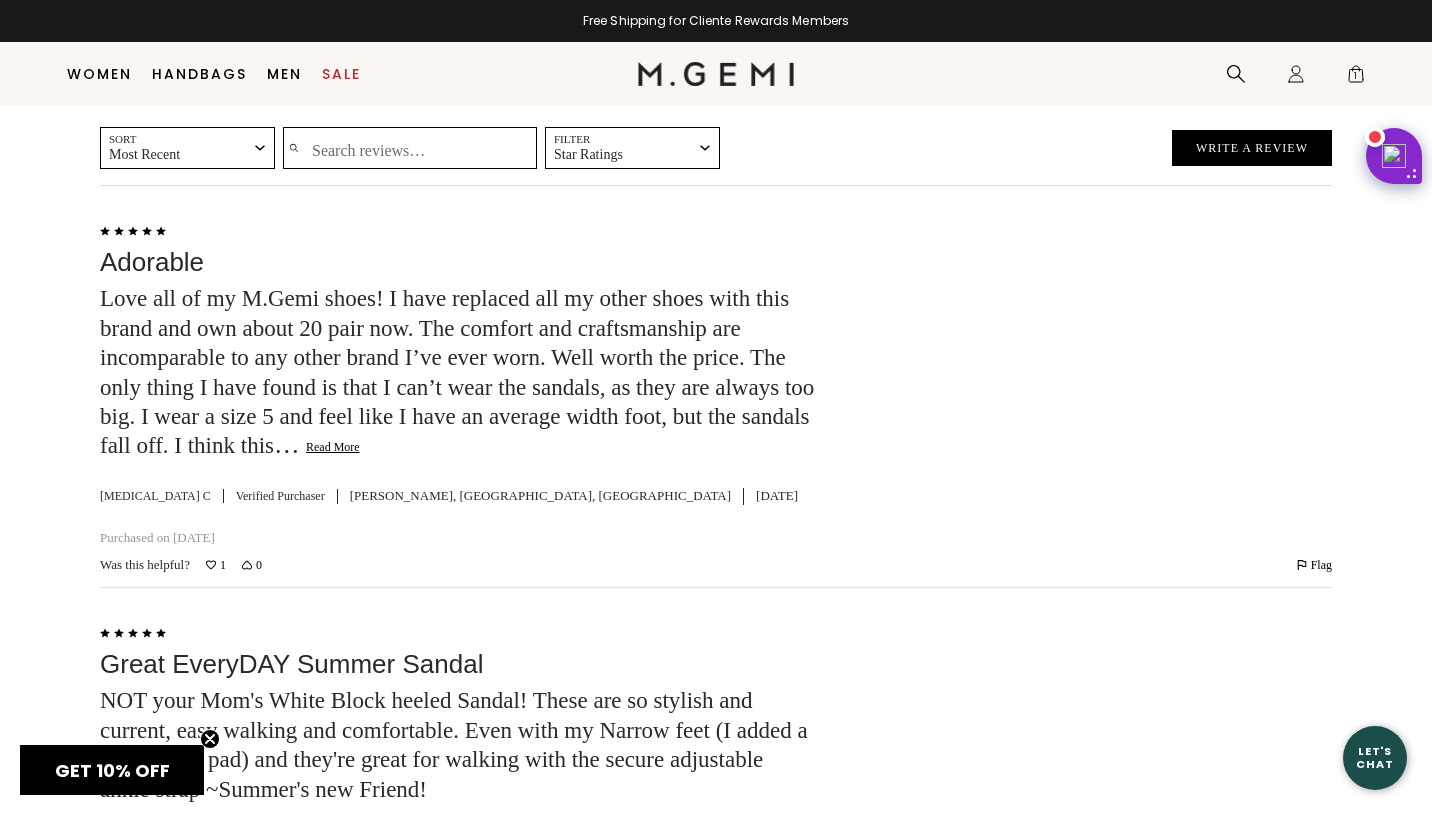 scroll, scrollTop: 3380, scrollLeft: 0, axis: vertical 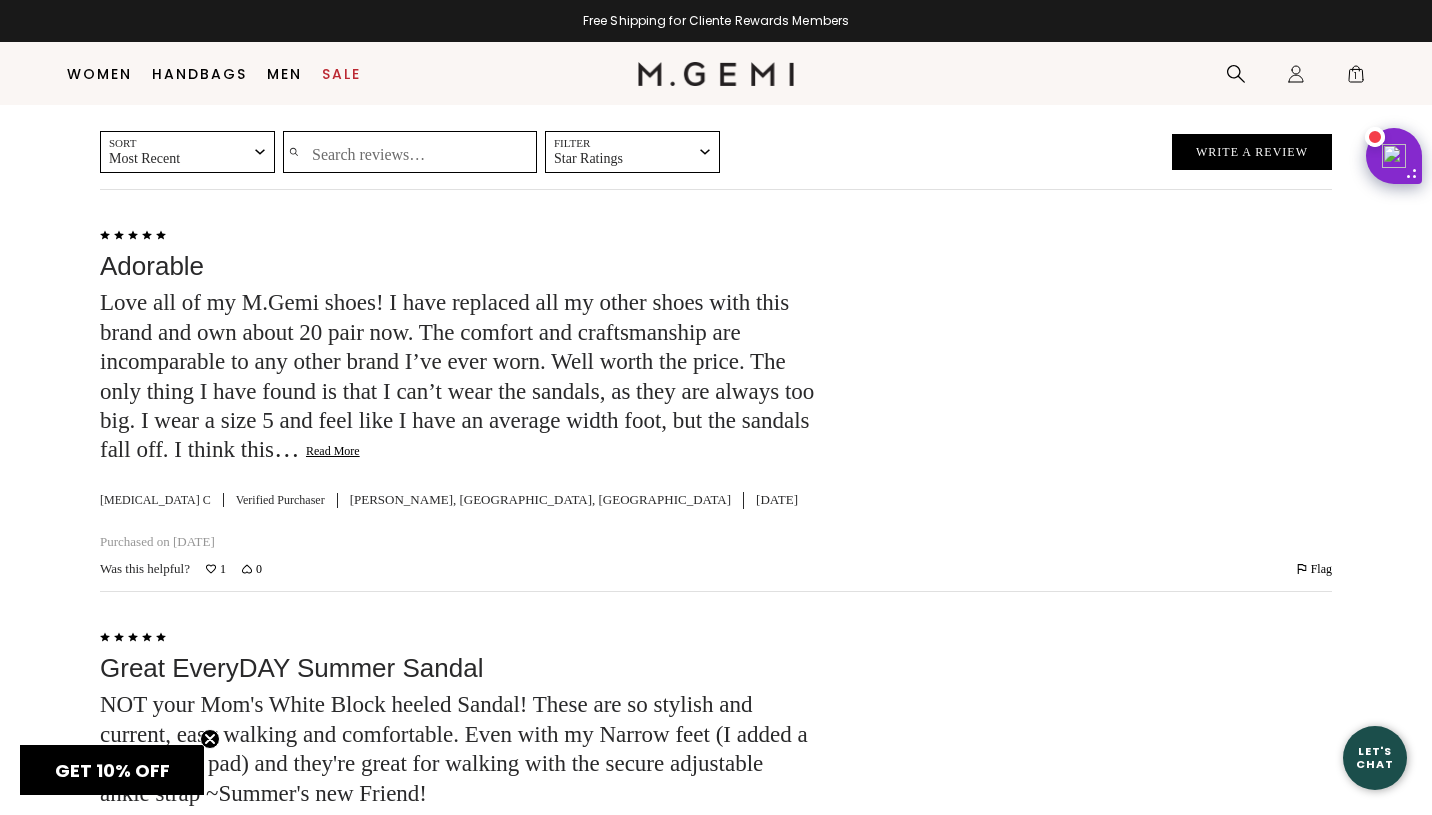 click at bounding box center [1098, 763] 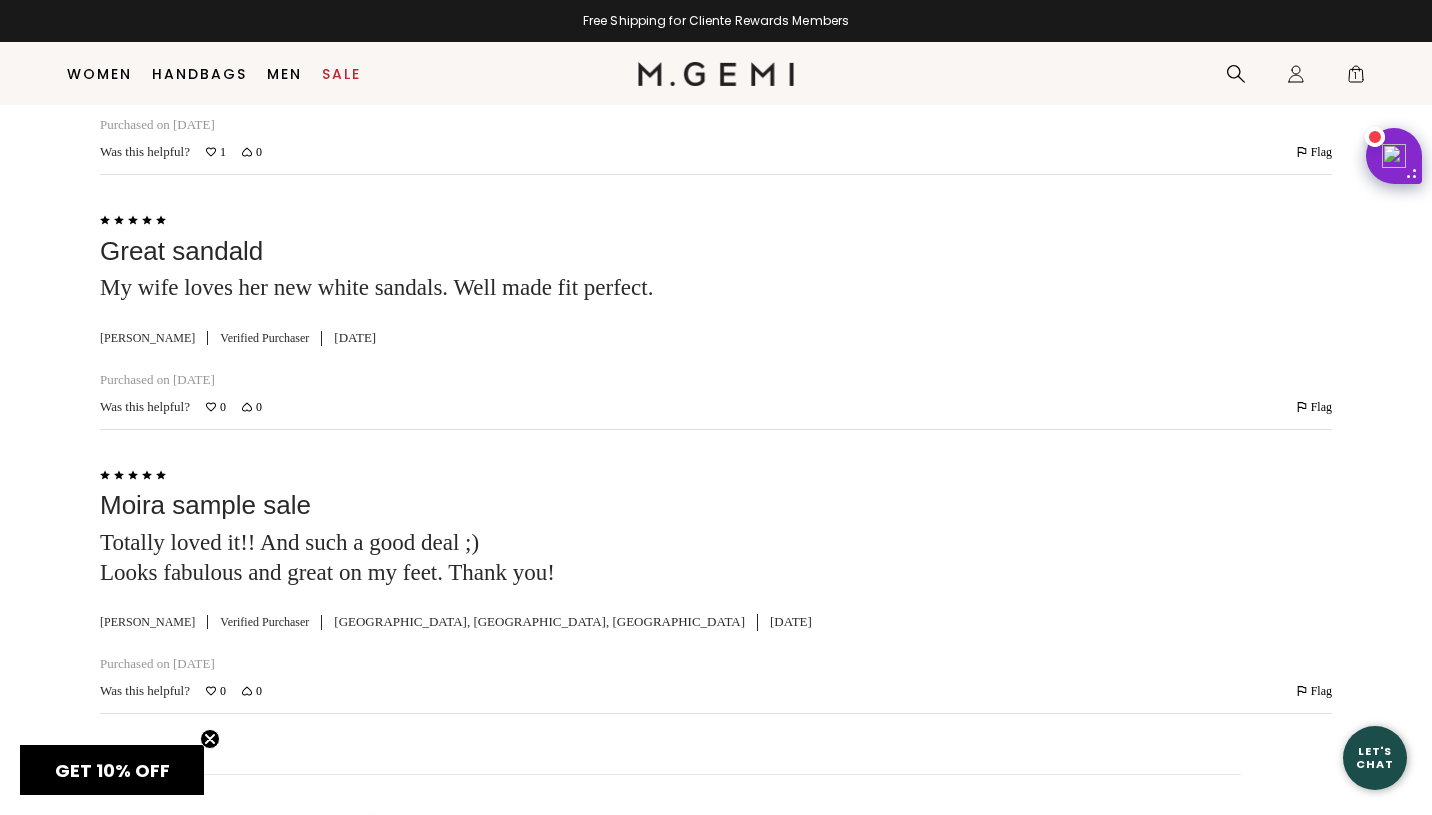 scroll, scrollTop: 4180, scrollLeft: 0, axis: vertical 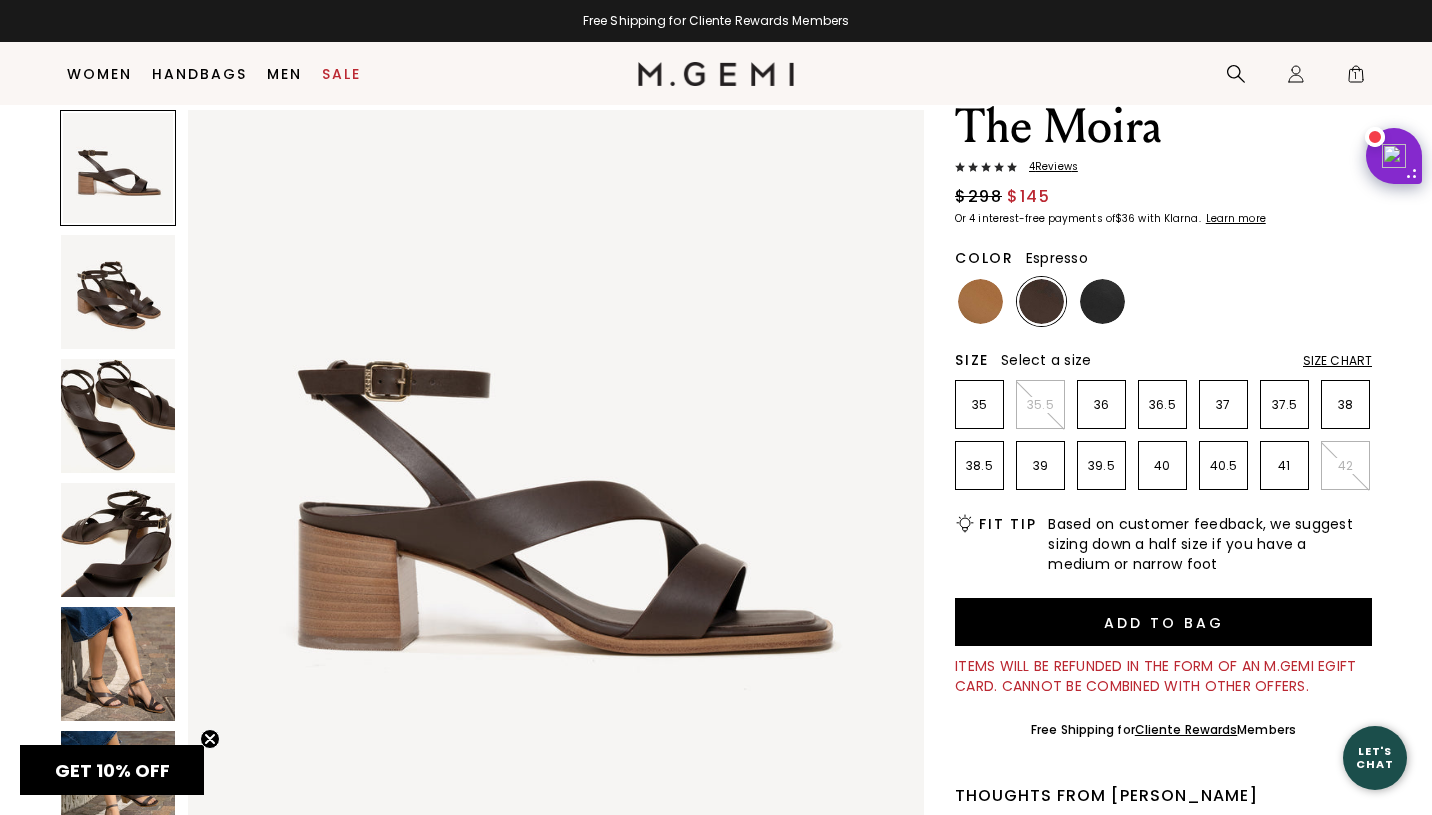 click at bounding box center (118, 664) 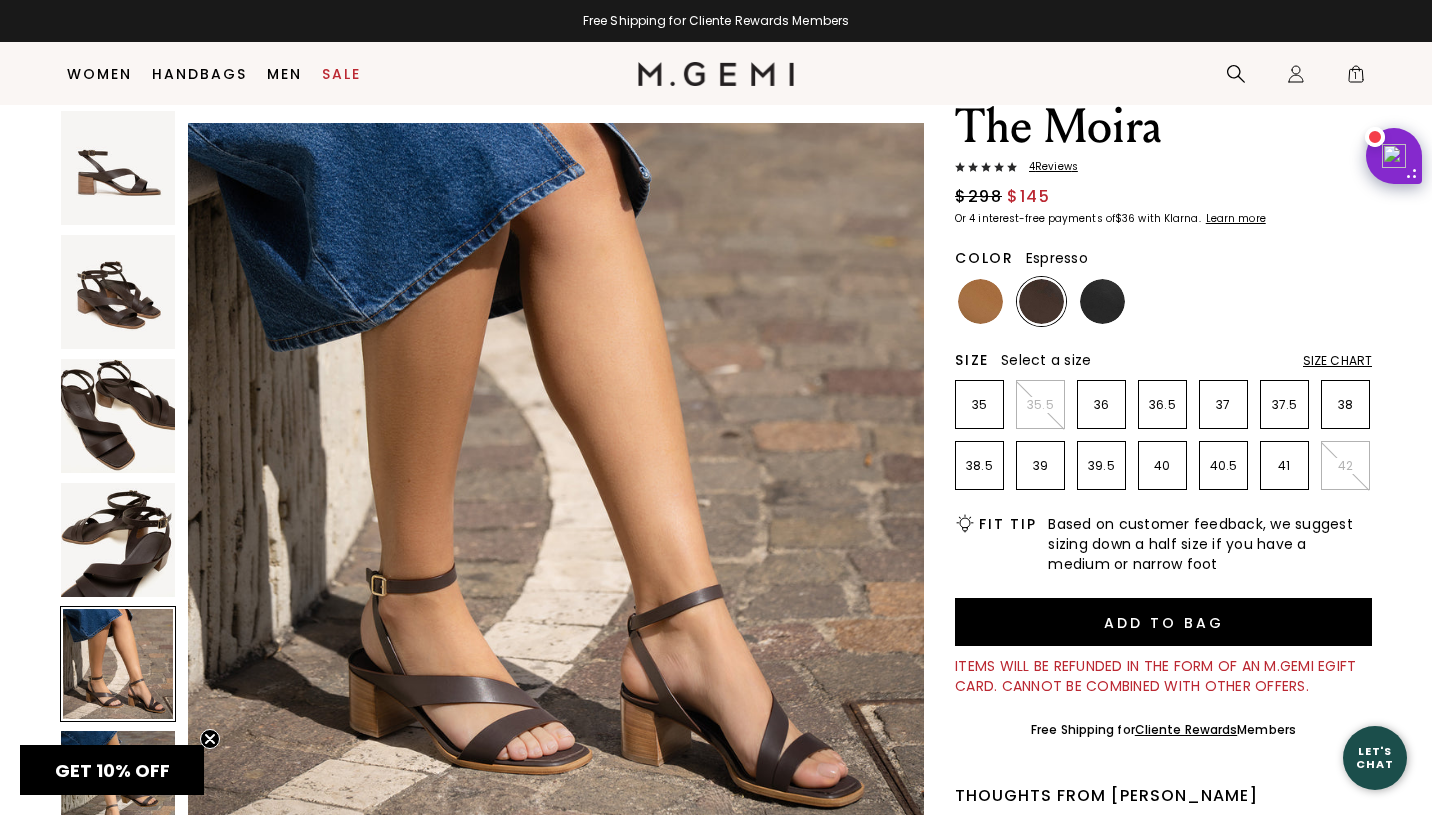 scroll, scrollTop: 3024, scrollLeft: 0, axis: vertical 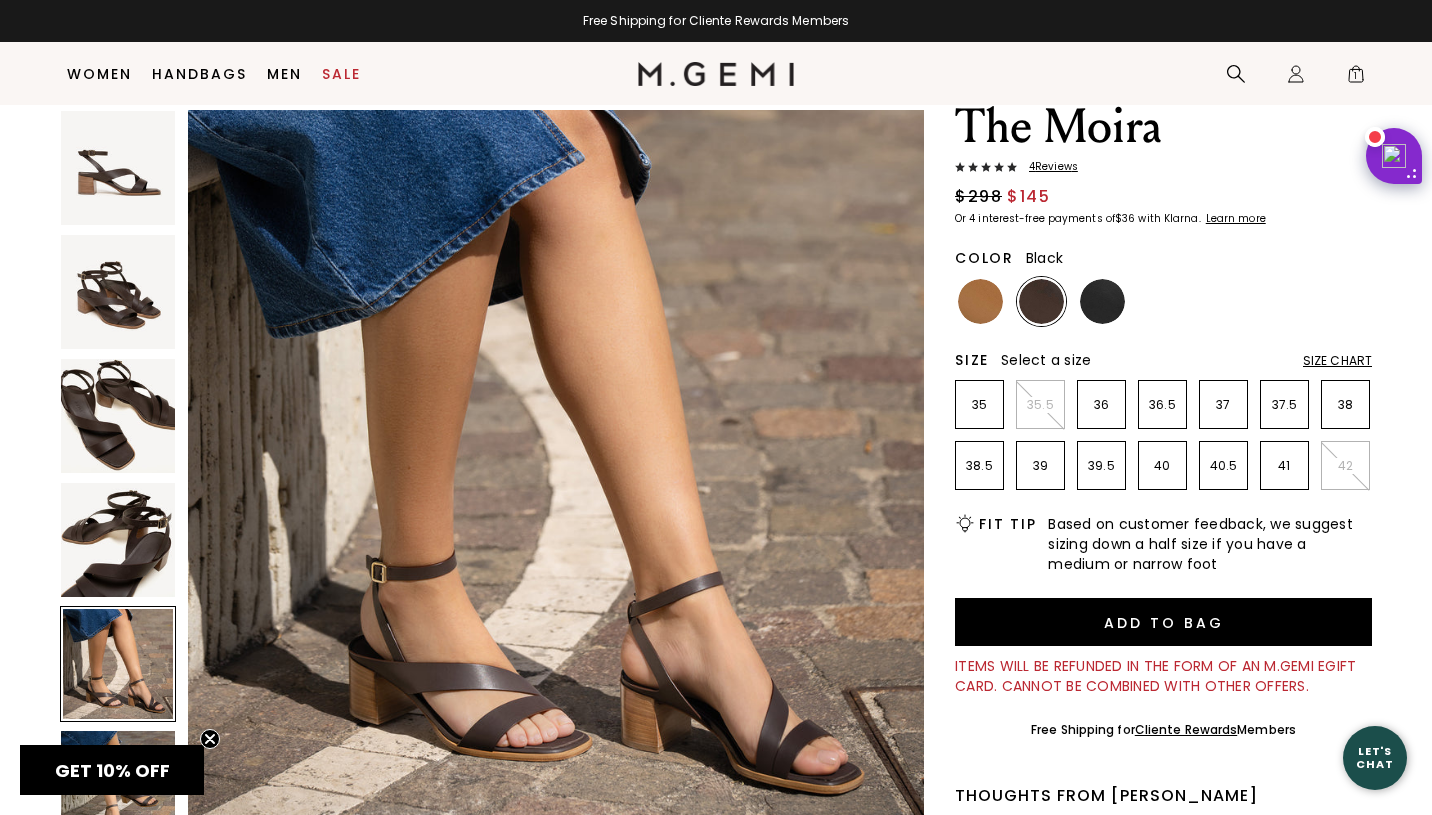 click at bounding box center [1102, 301] 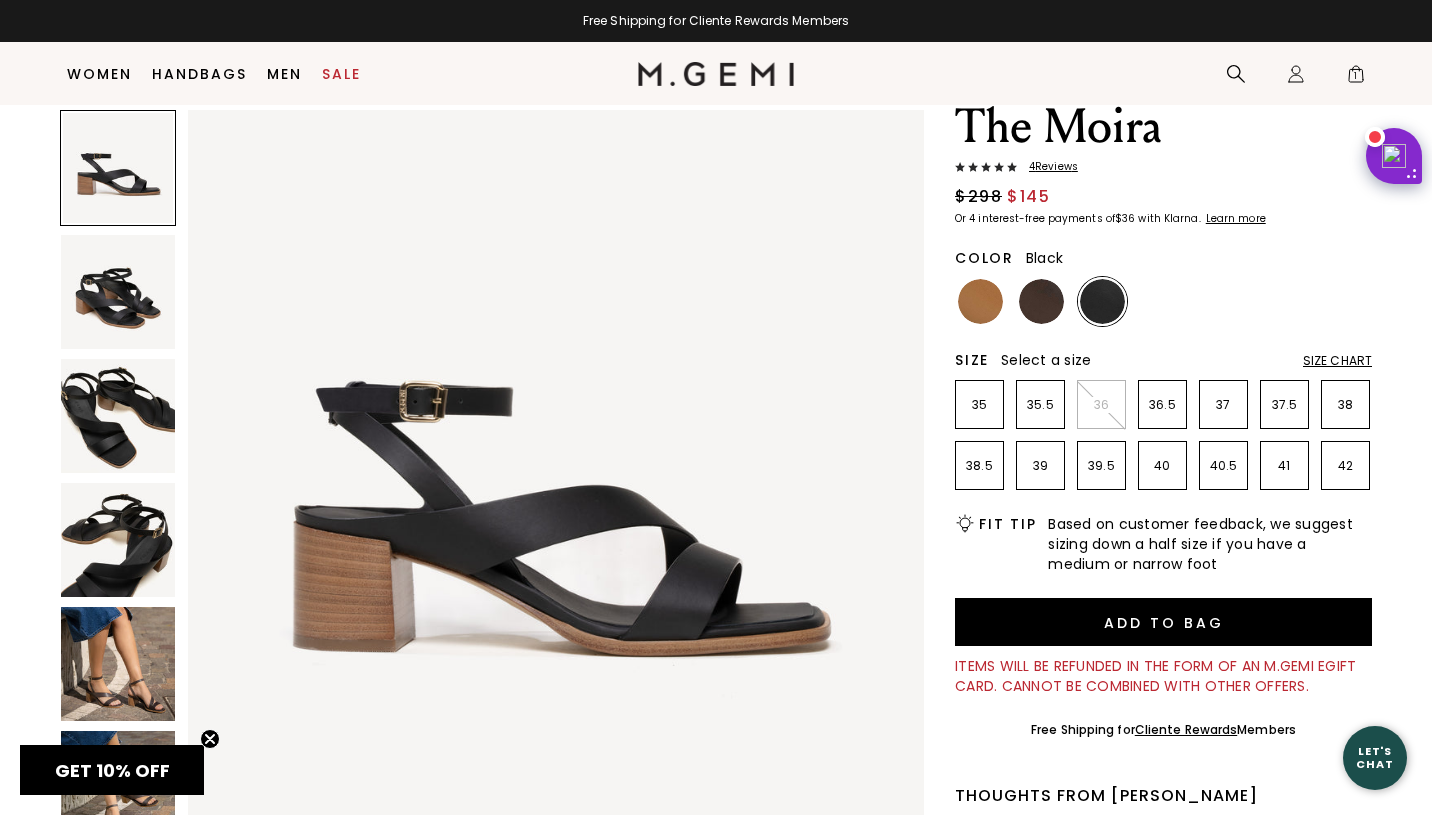 click at bounding box center (118, 664) 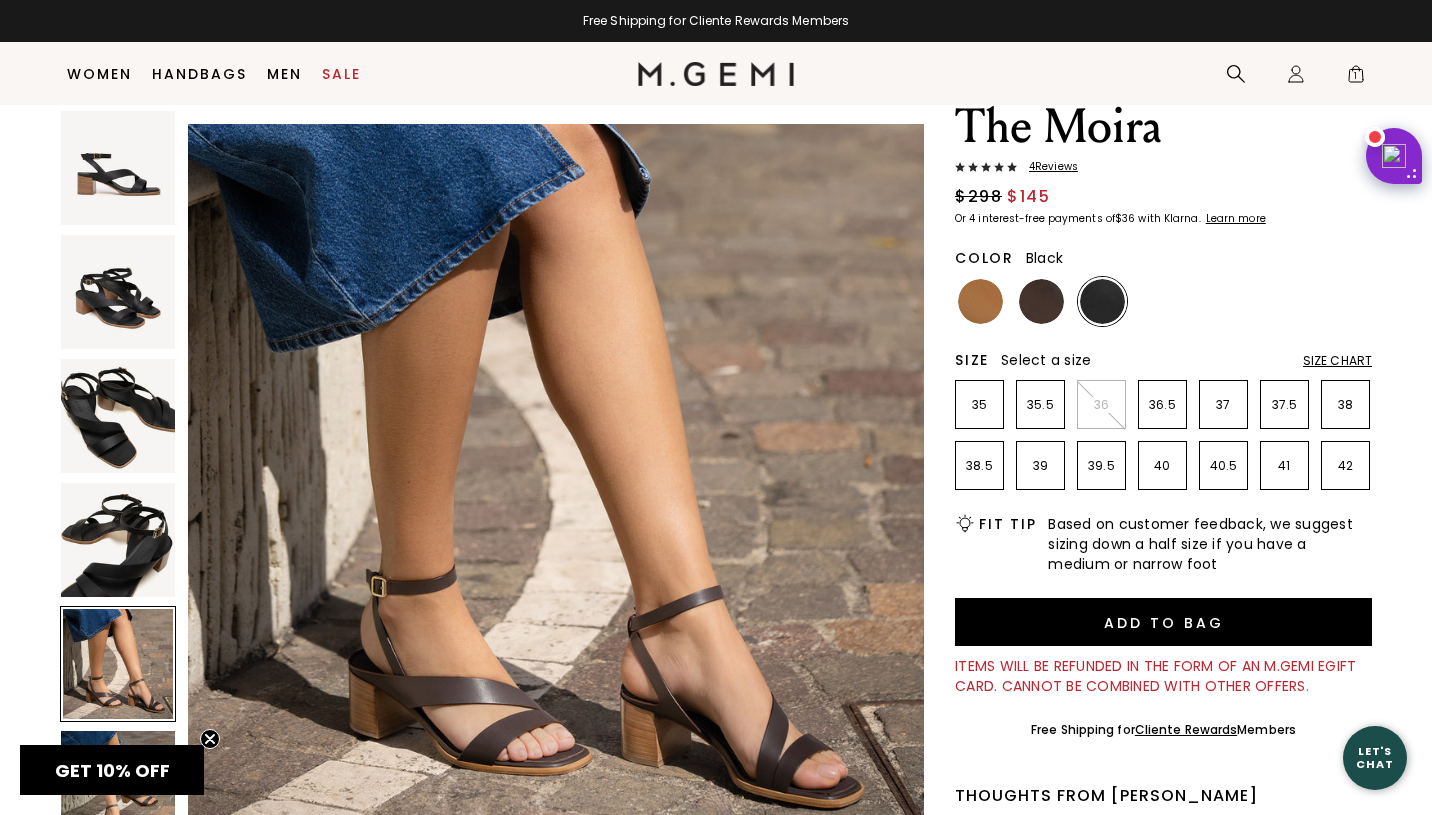 scroll, scrollTop: 3024, scrollLeft: 0, axis: vertical 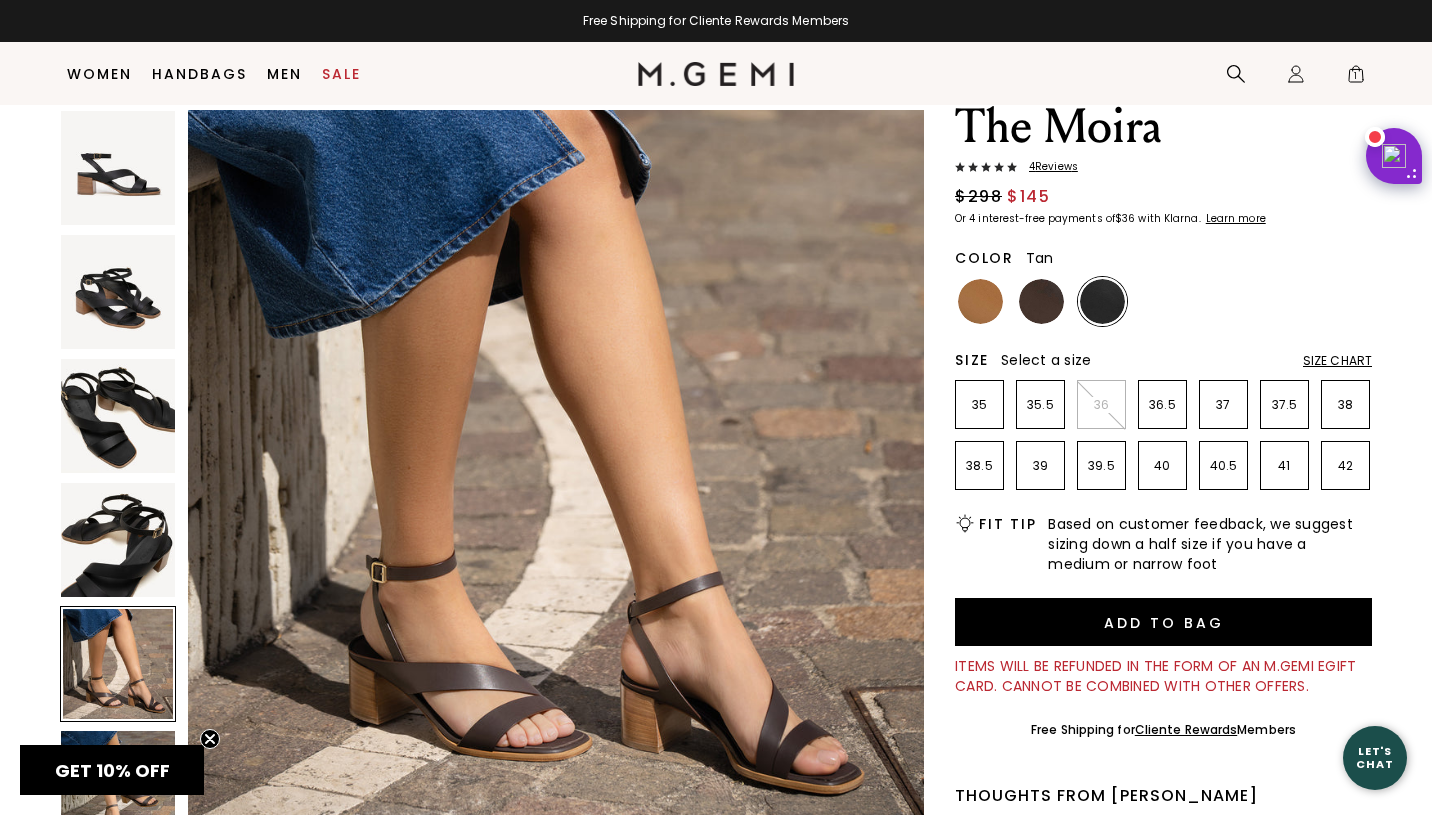 click at bounding box center [980, 301] 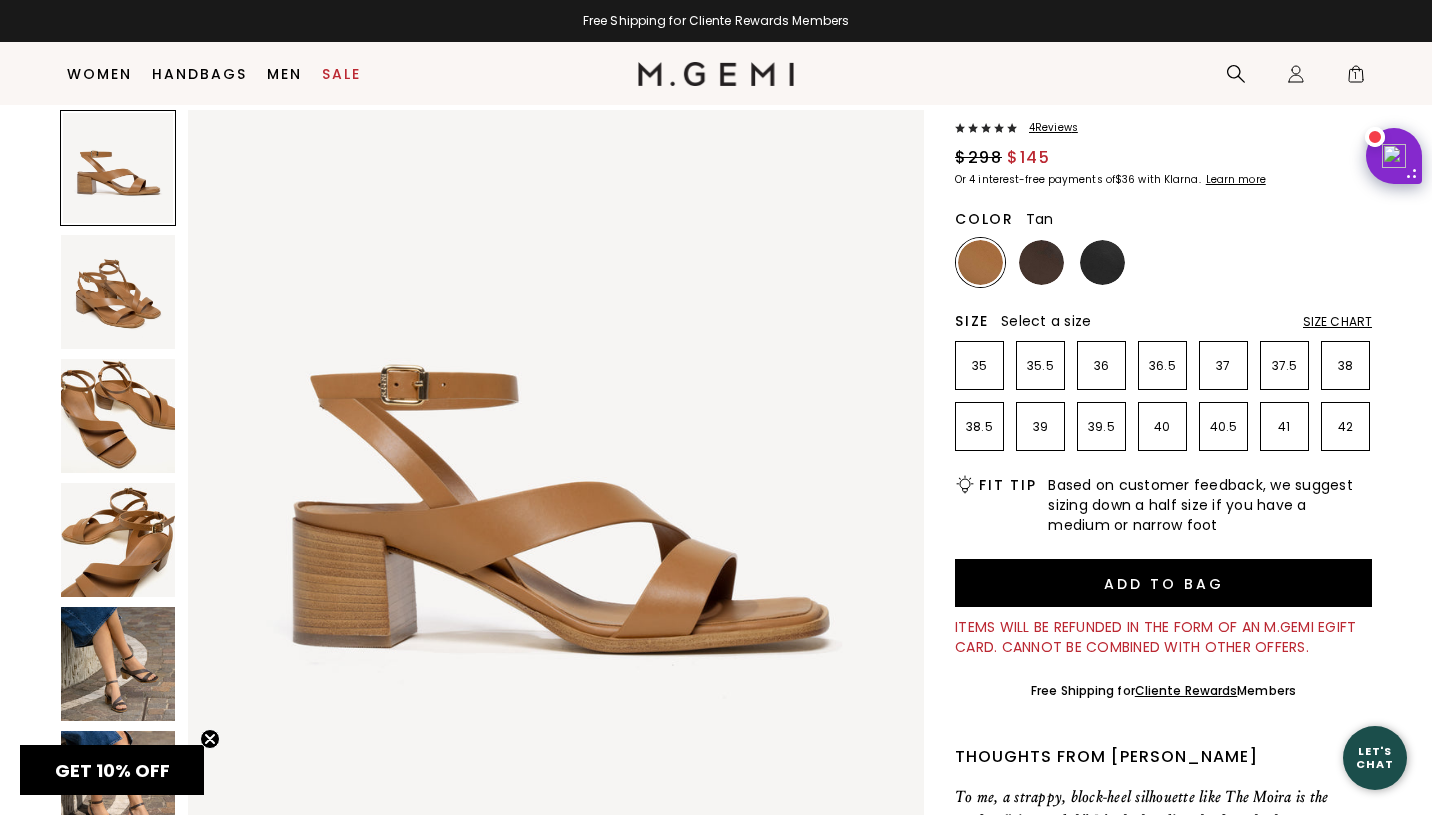scroll, scrollTop: 118, scrollLeft: 0, axis: vertical 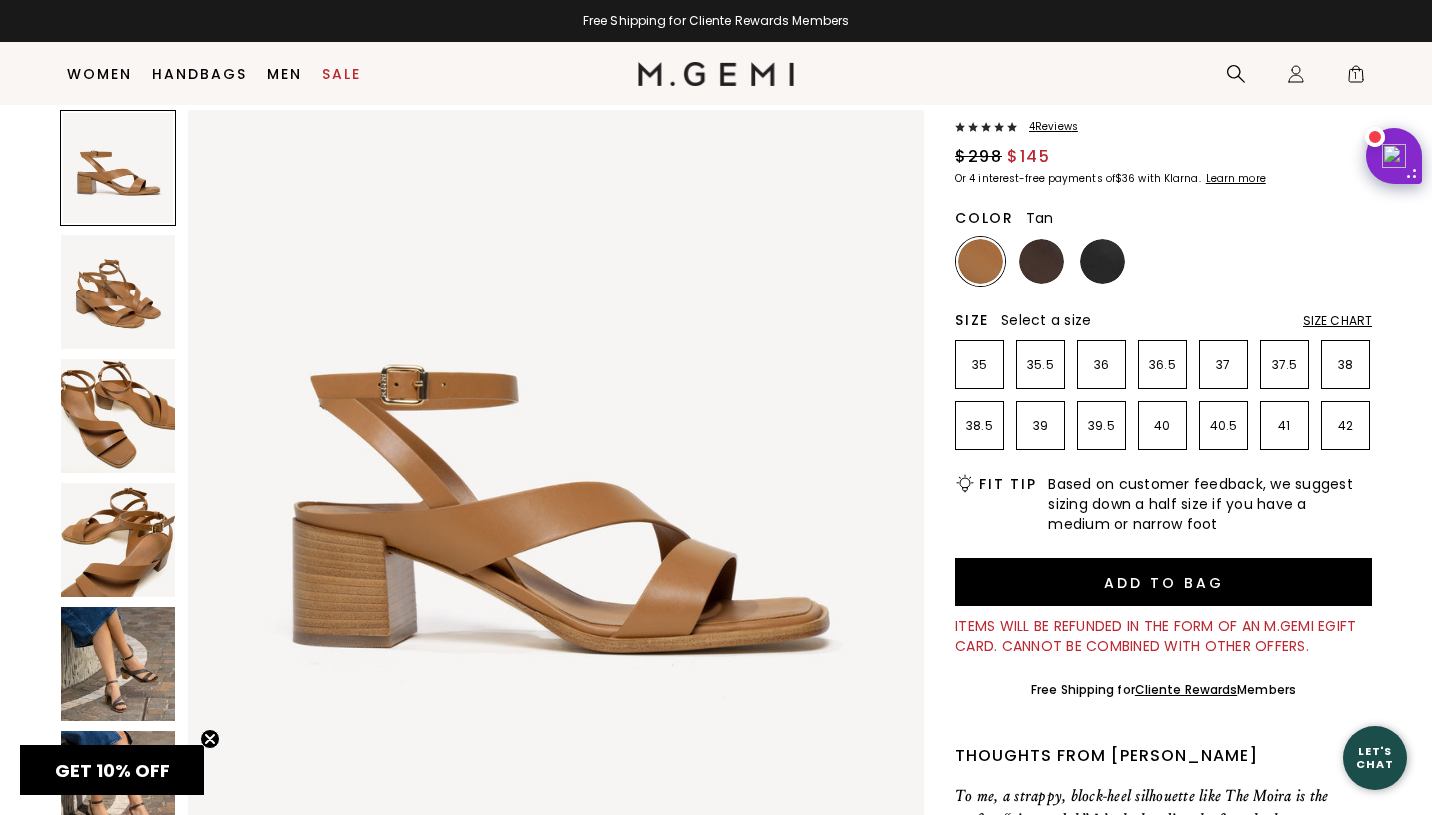 click at bounding box center [118, 540] 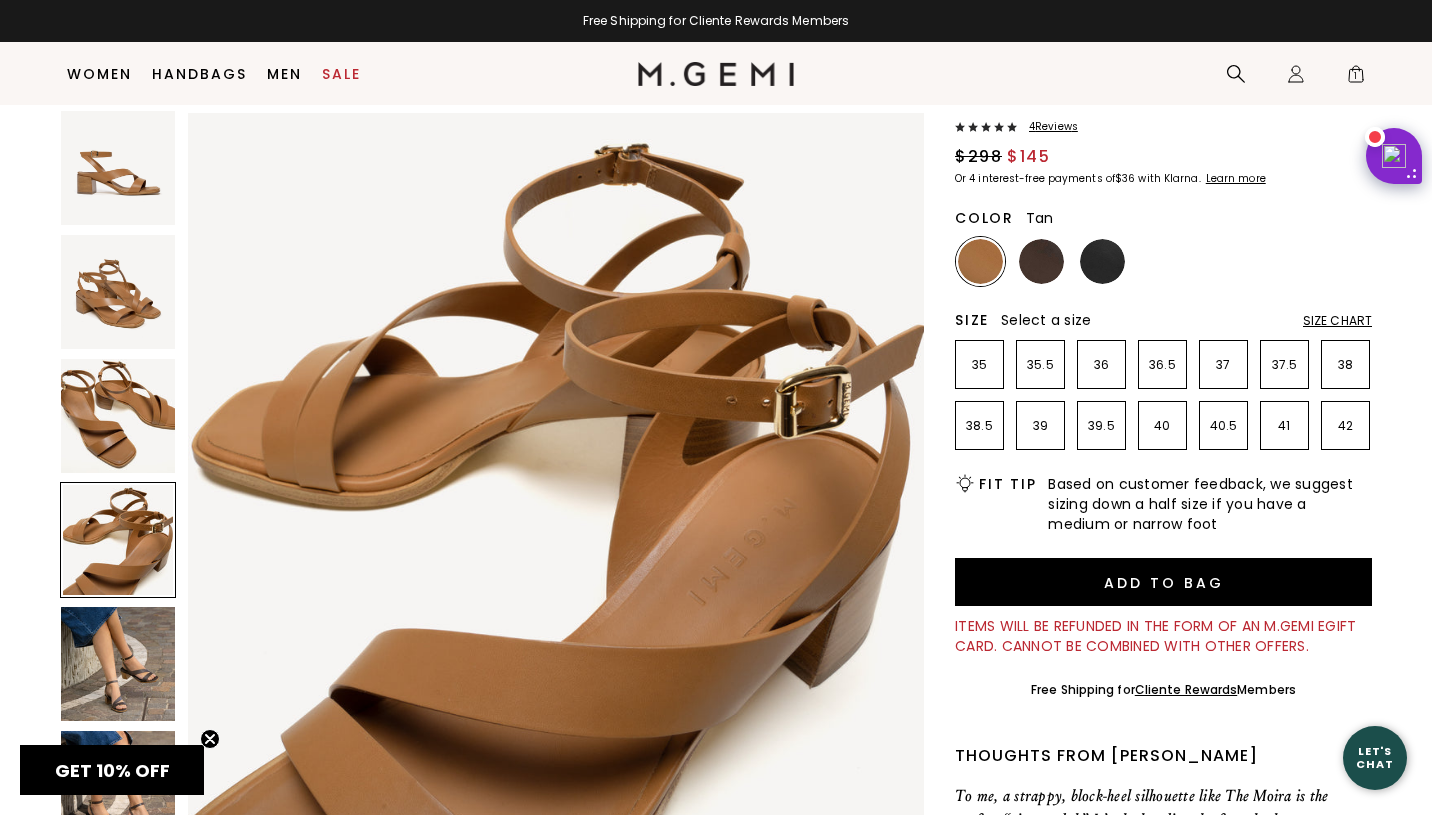 scroll, scrollTop: 2268, scrollLeft: 0, axis: vertical 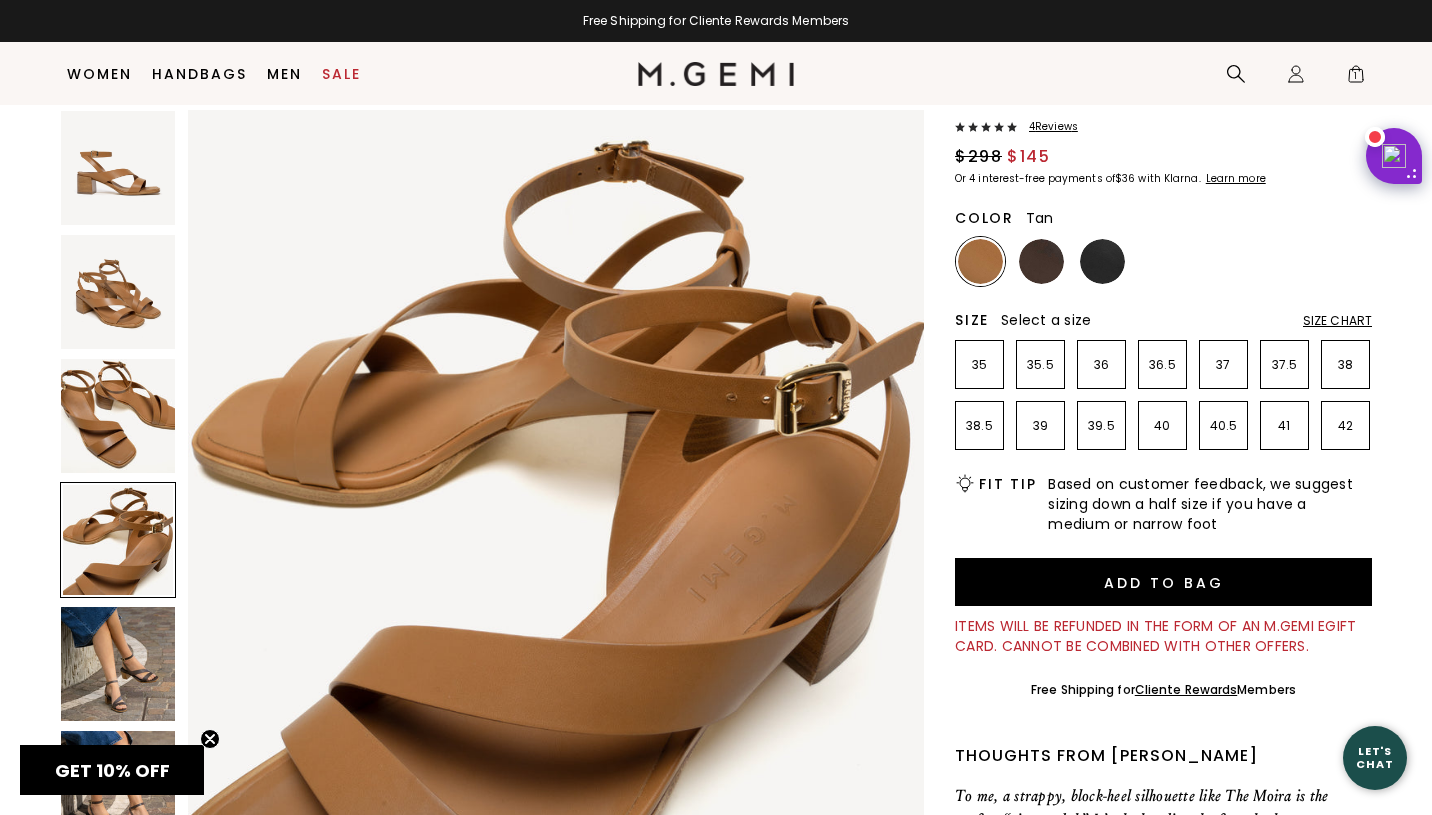 click at bounding box center [118, 664] 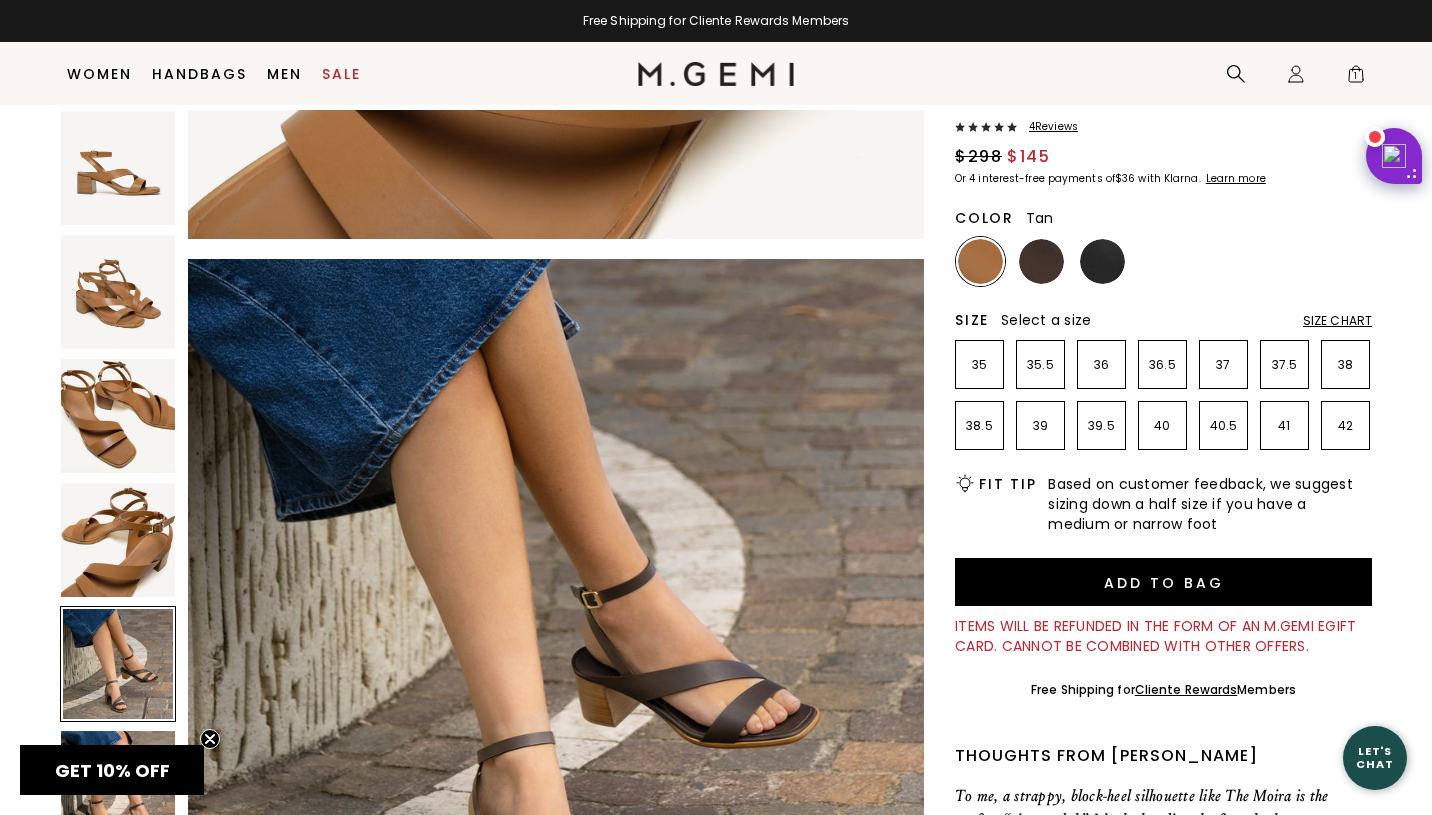 scroll, scrollTop: 3024, scrollLeft: 0, axis: vertical 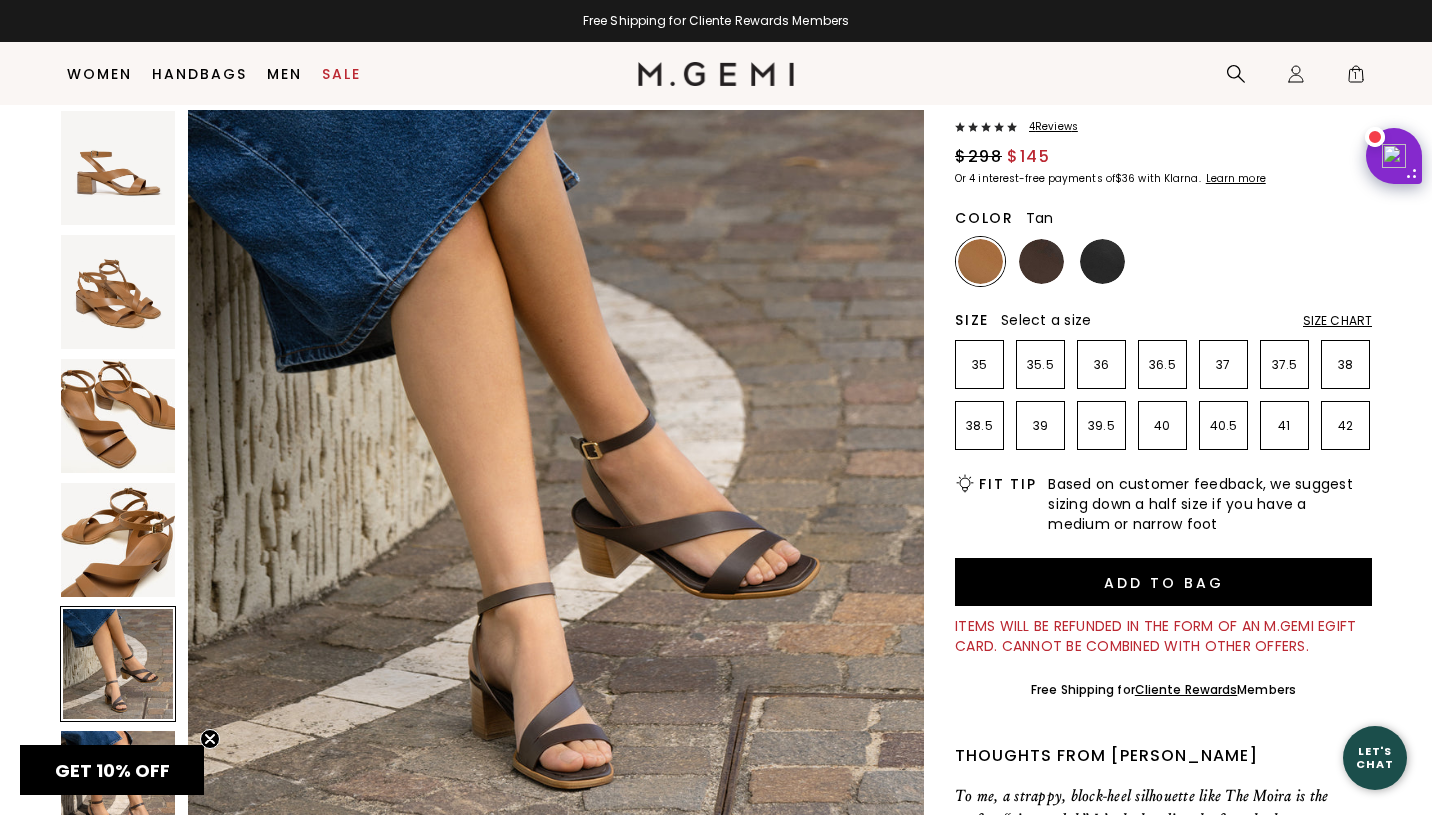 click on "Thoughts from [PERSON_NAME]" at bounding box center [1163, 756] 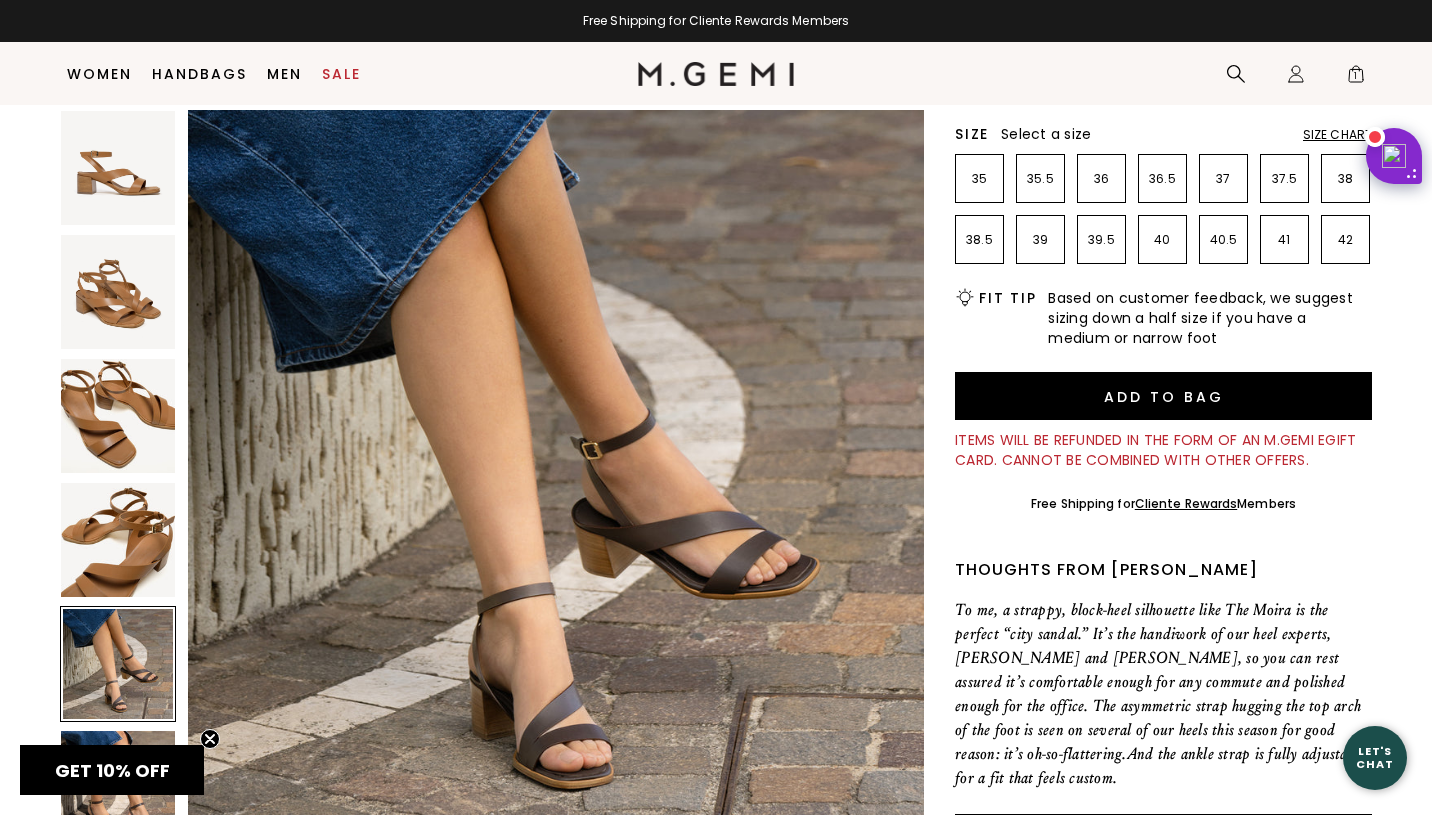 scroll, scrollTop: 318, scrollLeft: 0, axis: vertical 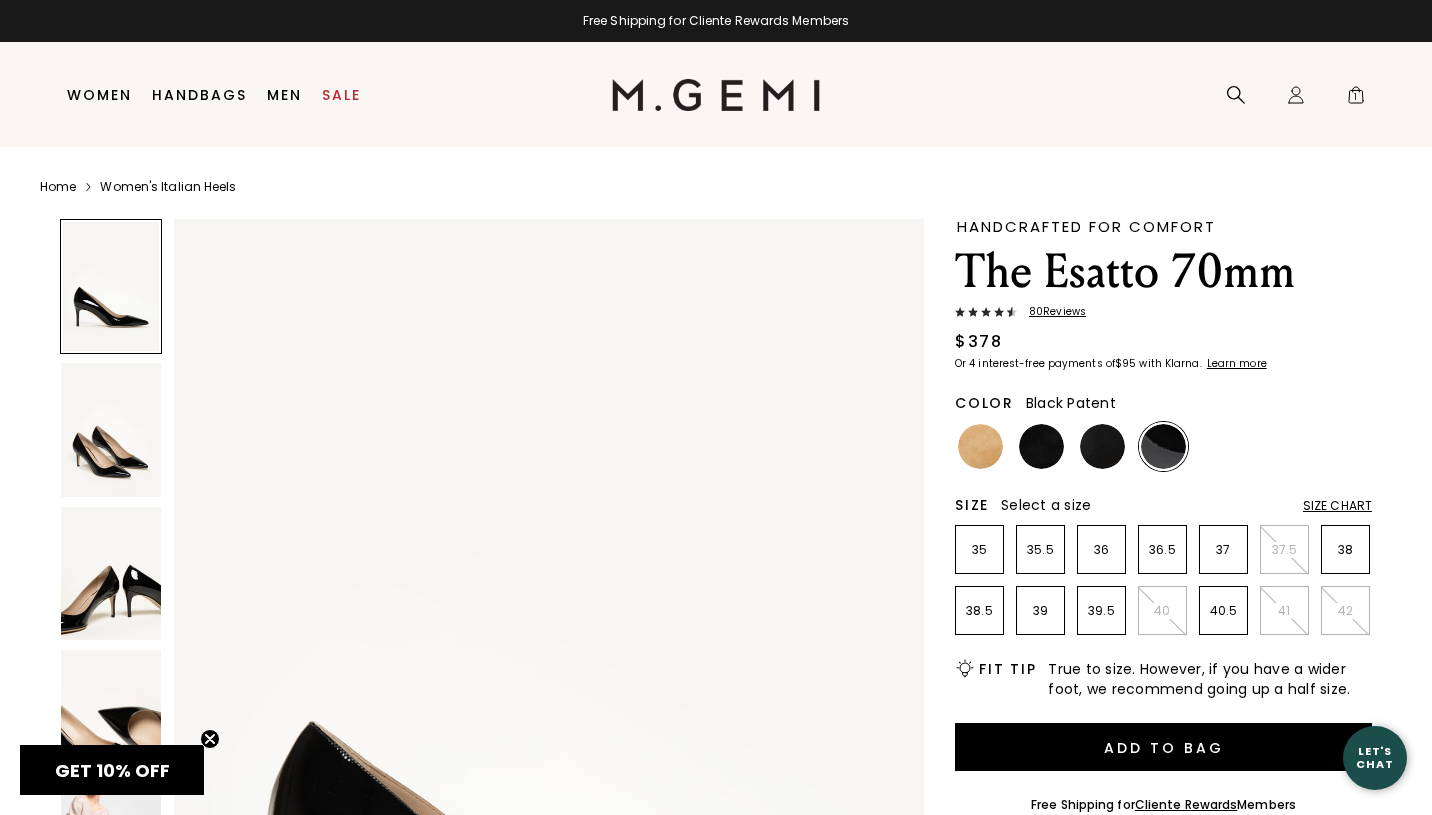 click at bounding box center [111, 429] 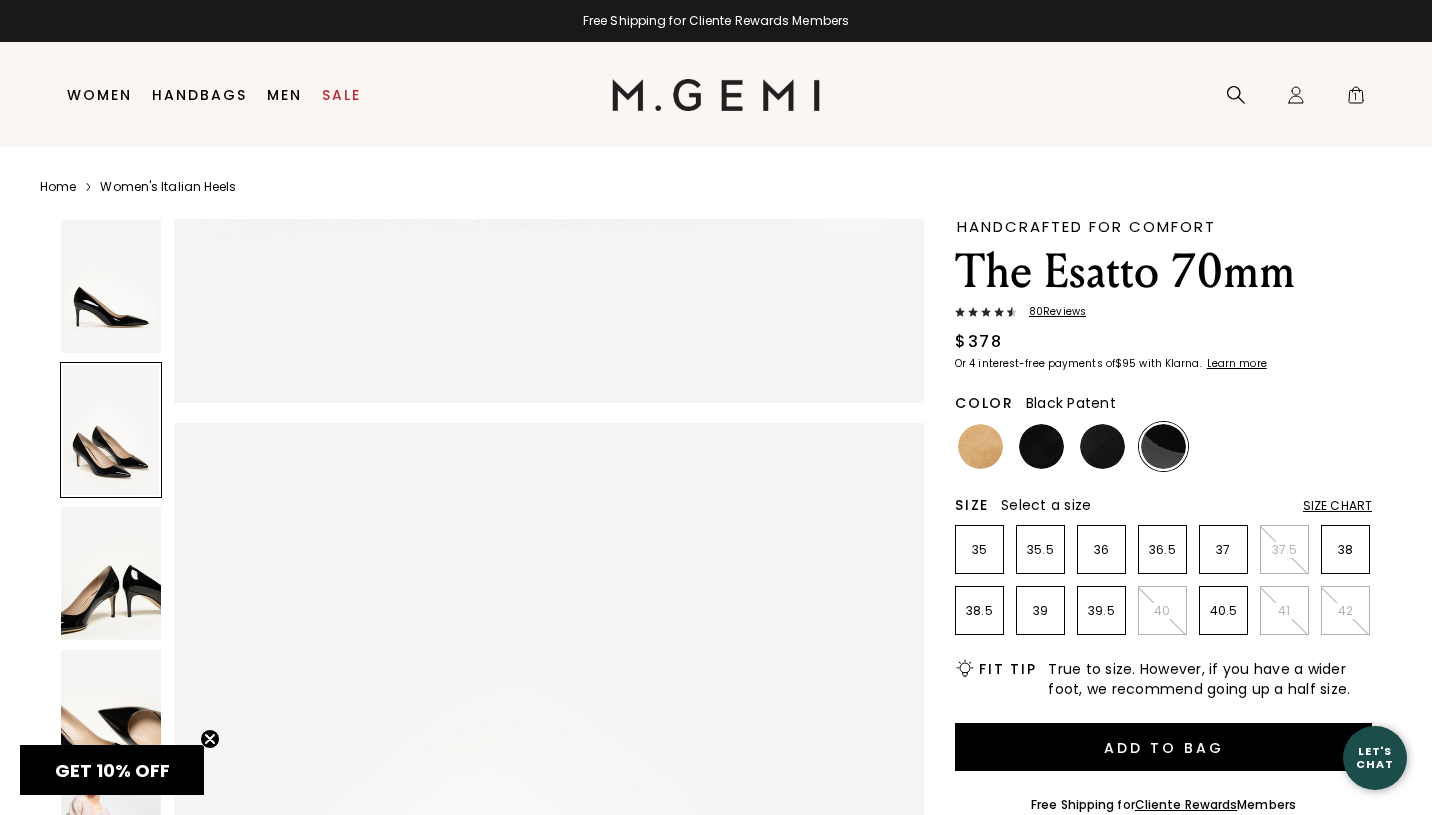 scroll, scrollTop: 1020, scrollLeft: 0, axis: vertical 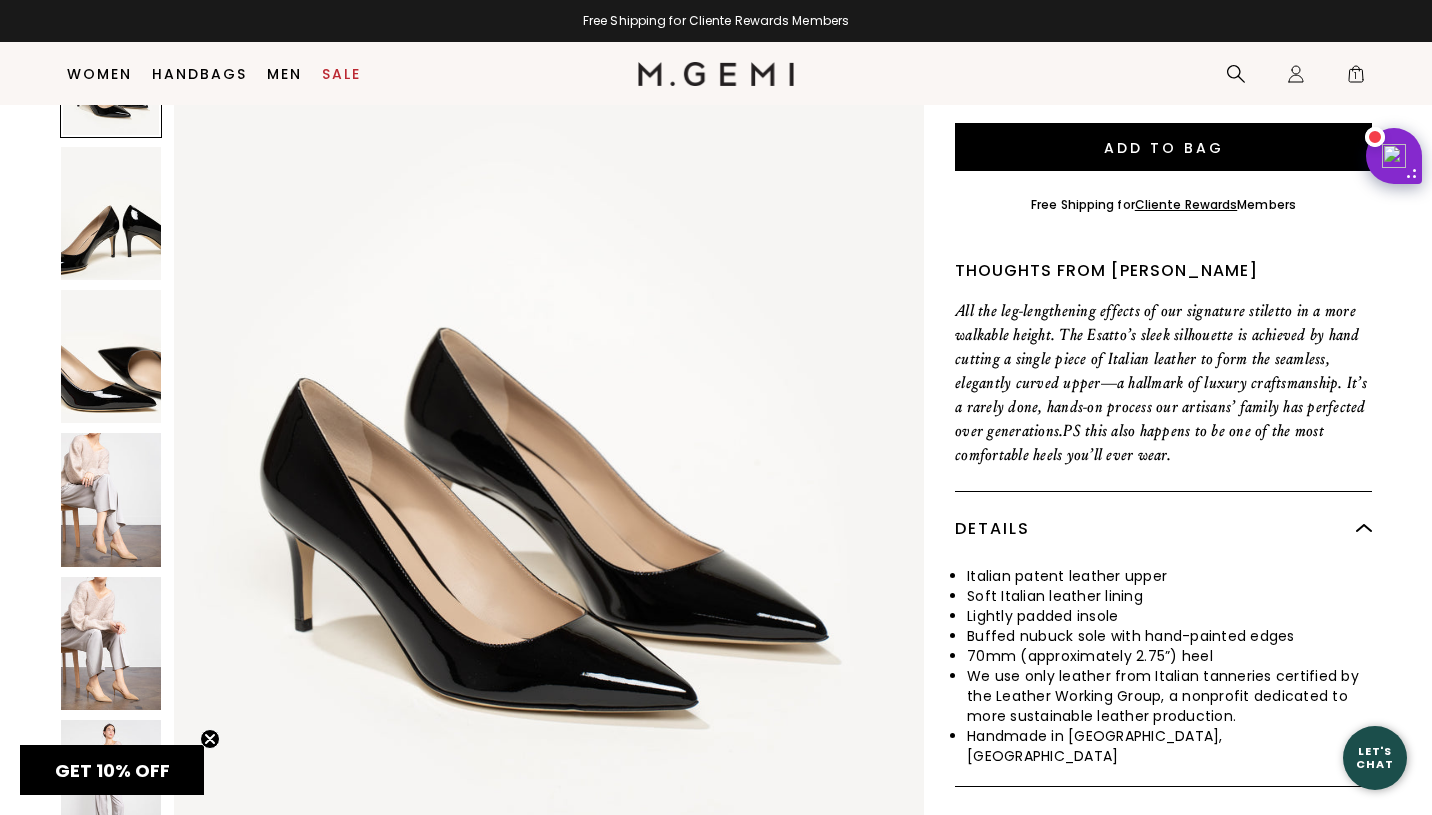 click at bounding box center [111, 499] 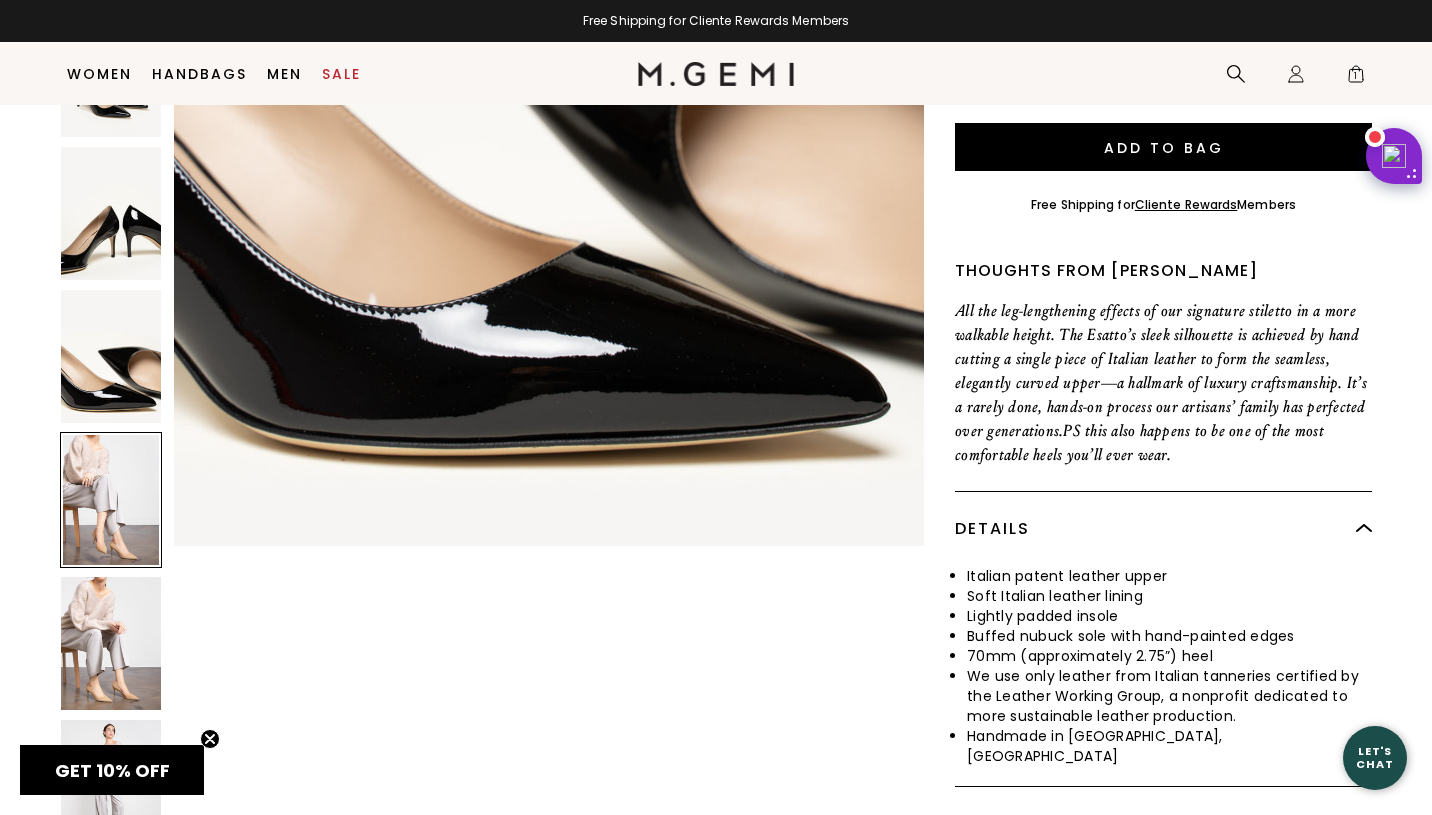 scroll, scrollTop: 4080, scrollLeft: 0, axis: vertical 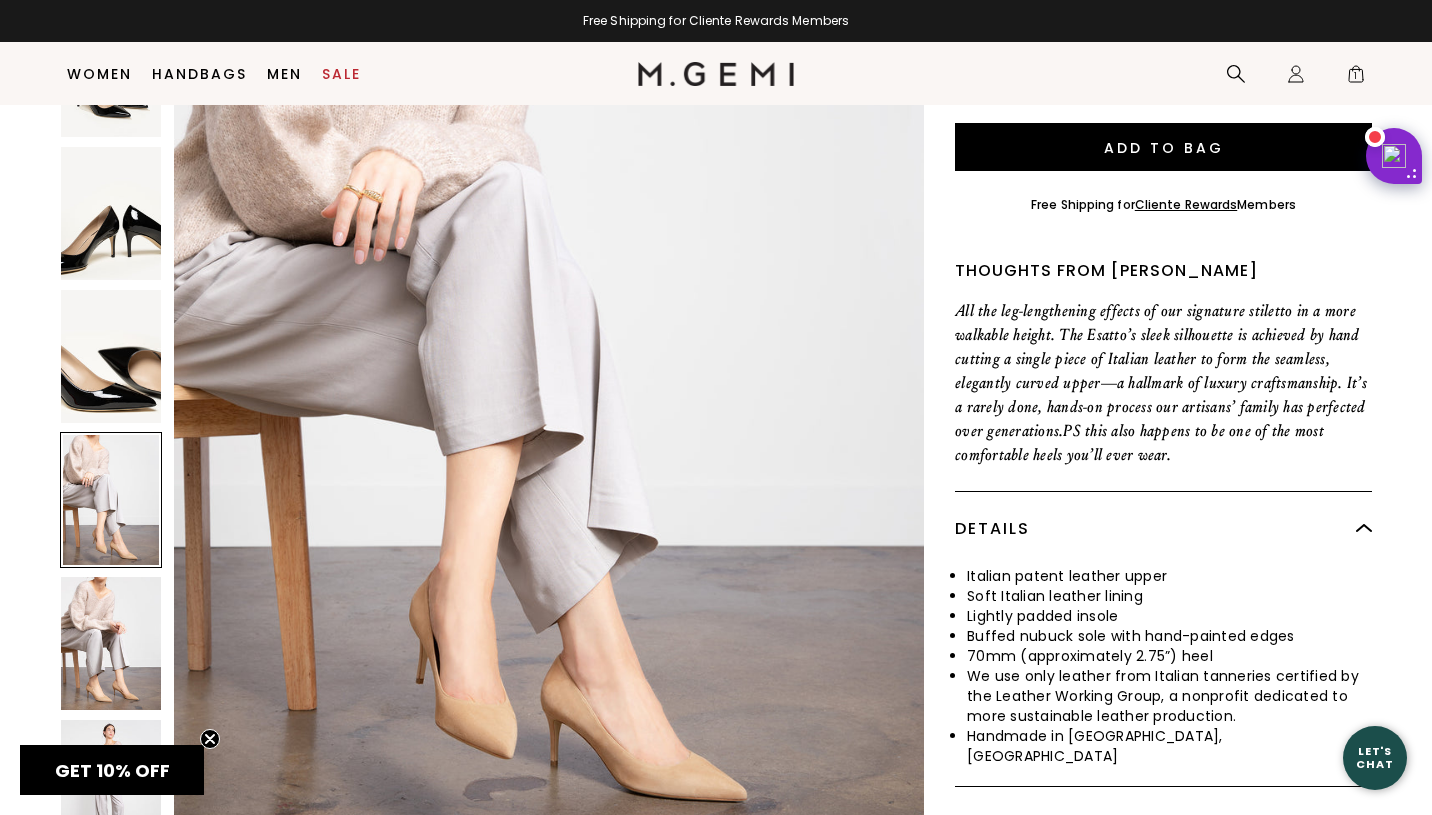 click on "All the leg-lengthening effects of our signature stiletto in a more walkable height. The Esatto’s sleek silhouette is achieved by hand cutting a single piece of Italian leather to form the seamless, elegantly curved upper—a hallmark of luxury craftsmanship. It’s a rarely done, hands-on process our artisans’ family has perfected over generations.  PS this also happens to be one of the most comfortable heels you’ll ever wear." at bounding box center [1163, 383] 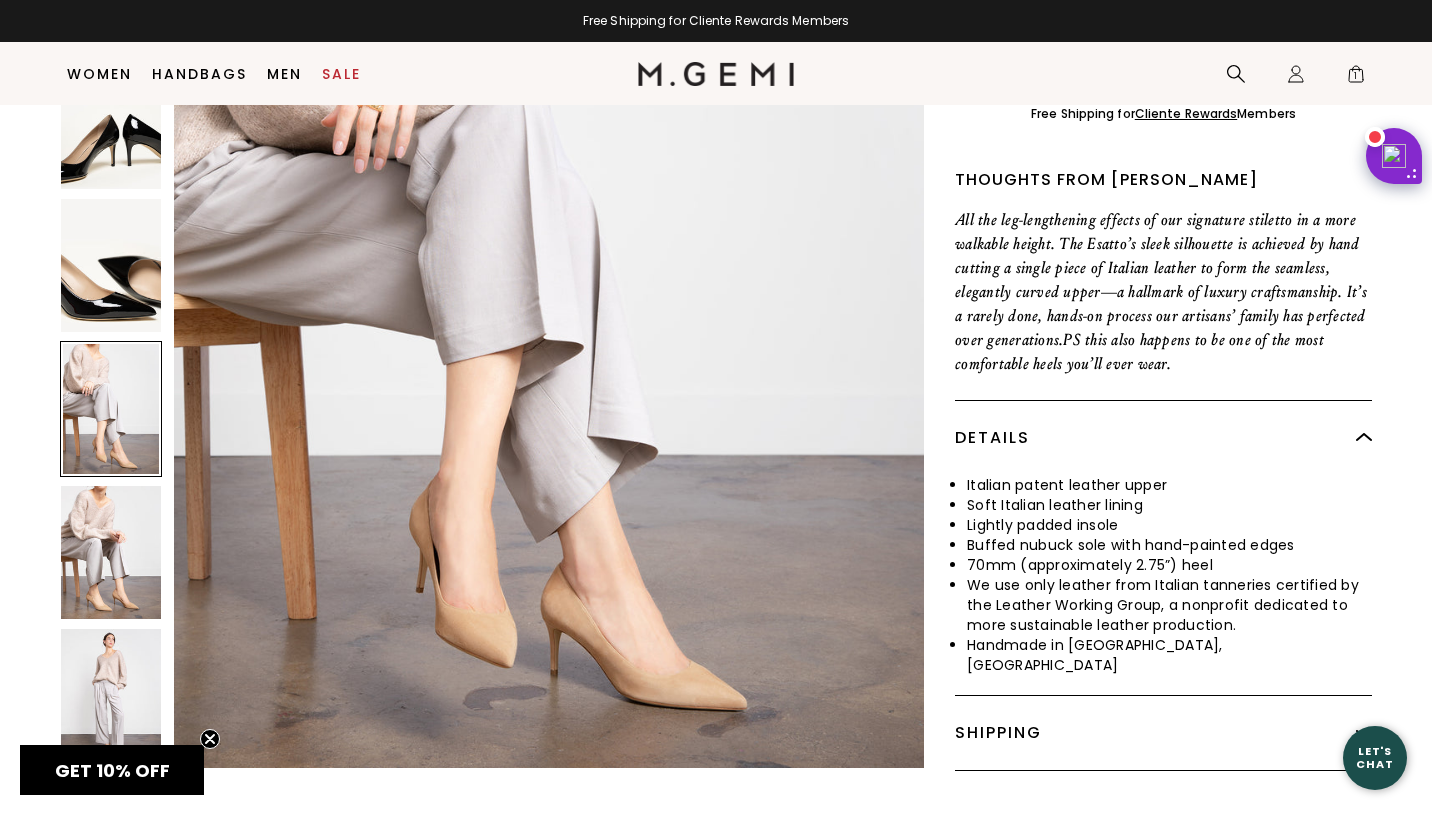 scroll, scrollTop: 678, scrollLeft: 0, axis: vertical 